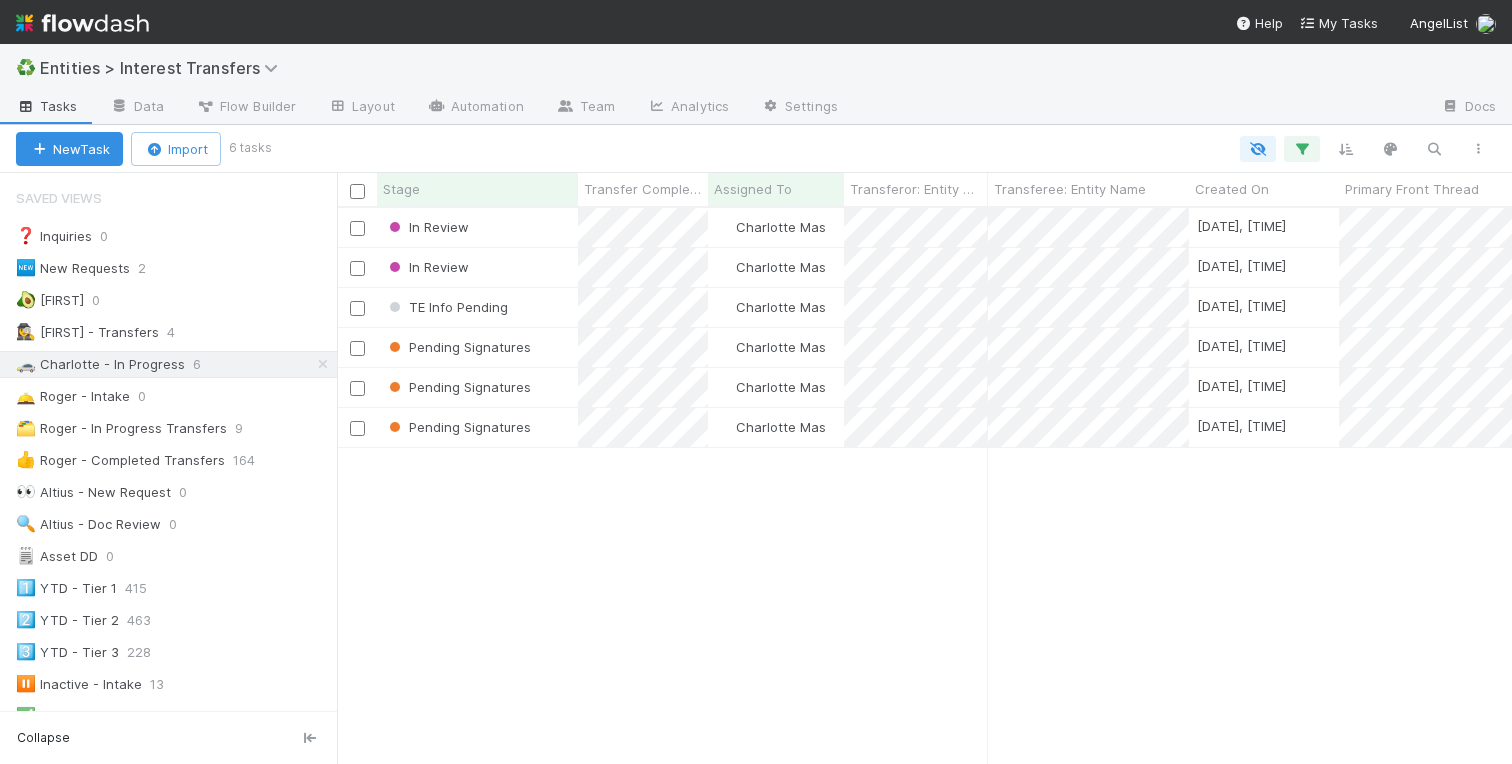 scroll, scrollTop: 0, scrollLeft: 0, axis: both 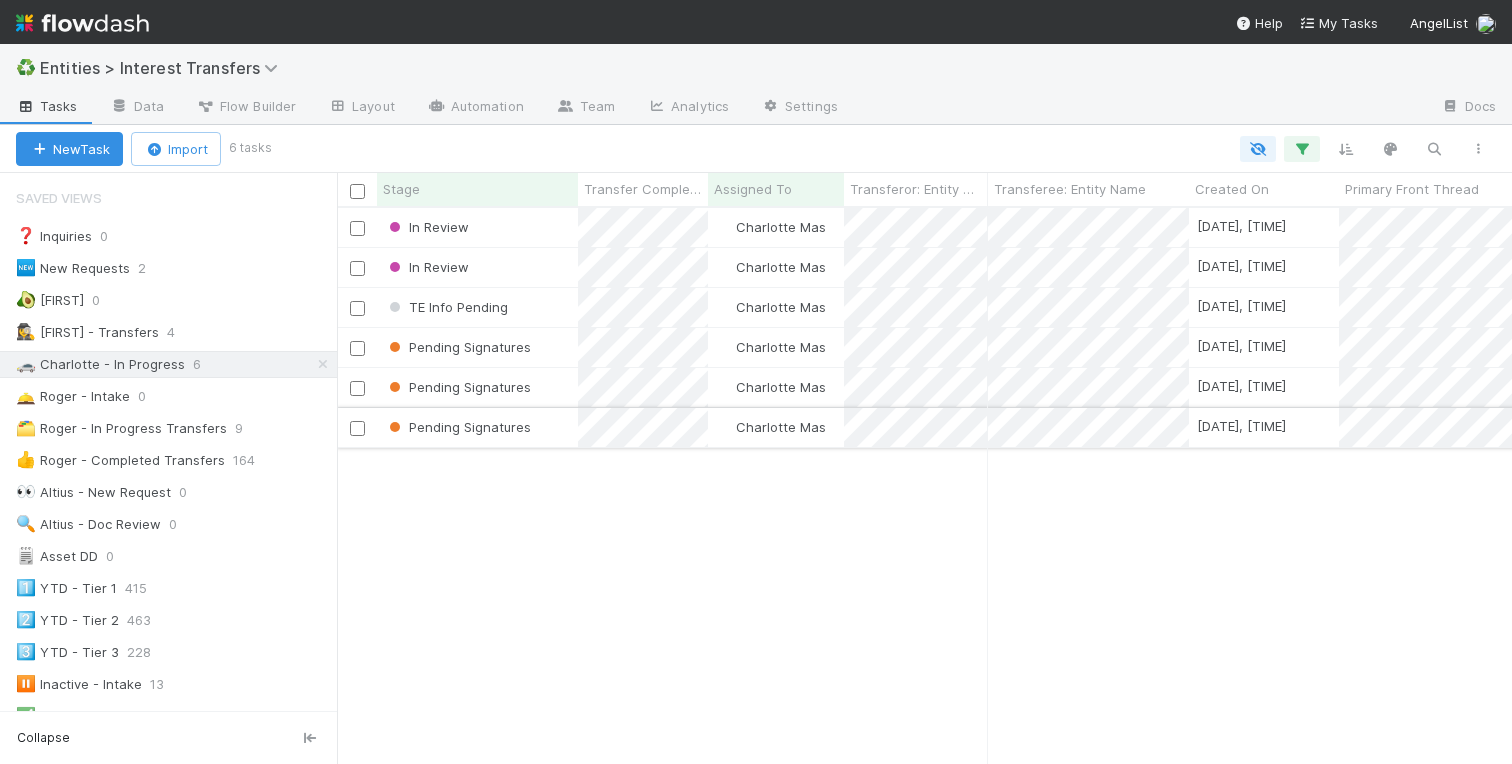 click on "Pending Signatures" at bounding box center [477, 427] 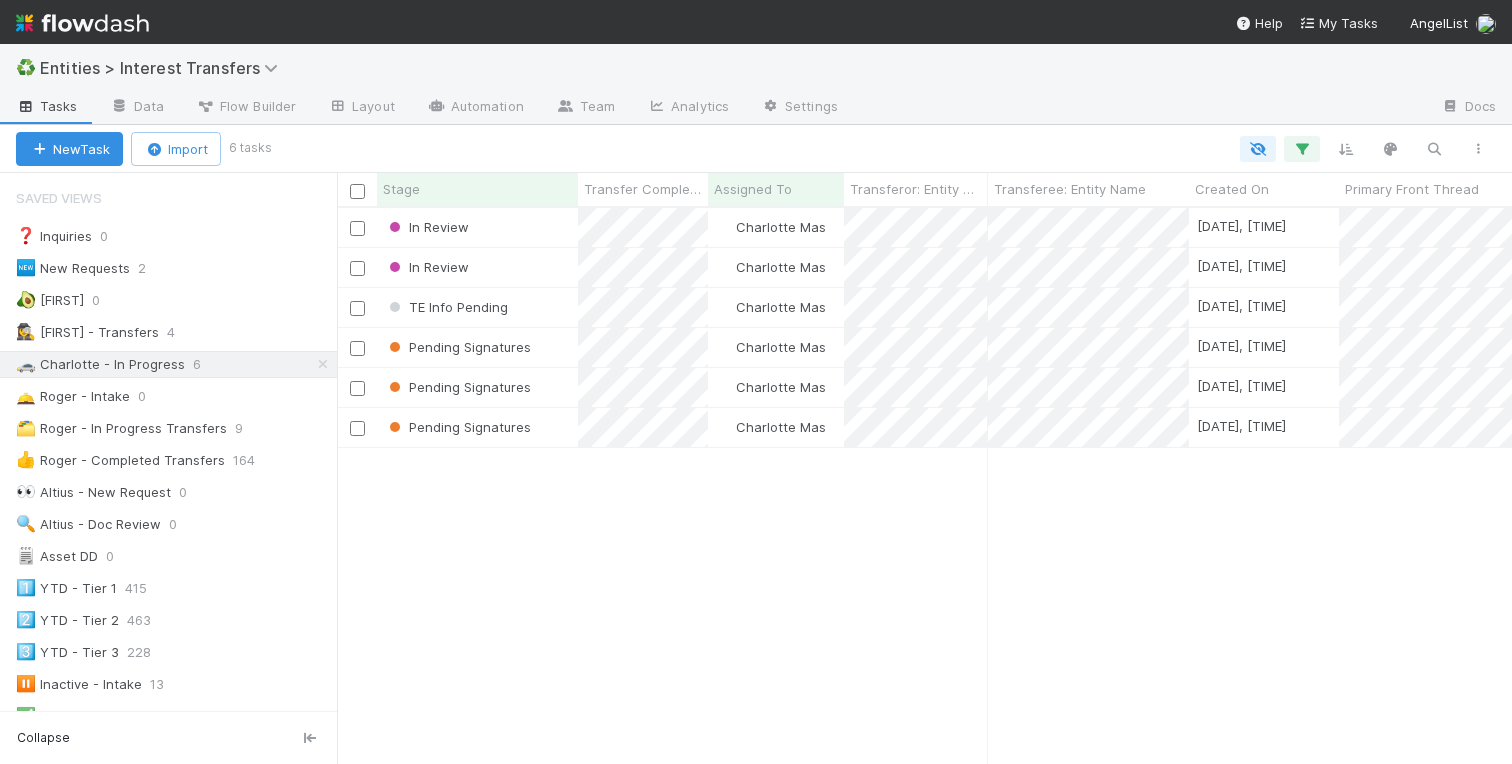 click on "In Review Charlotte Mas 8/4/25, 6:52:12 PM 8/7/25, 2:57:08 AM 2 0 0 0   In Review Charlotte Mas 8/1/25, 7:14:09 PM 8/5/25, 11:51:32 PM 0 0 0 0   TE Info Pending   Charlotte Mas 7/31/25, 9:09:48 PM 8/5/25, 10:48:23 PM 0 0 0 0   Pending Signatures Charlotte Mas 7/24/25, 6:06:31 PM 8/6/25, 10:29:42 PM 2 0 0 0   Pending Signatures Charlotte Mas 7/24/25, 5:57:39 PM 8/6/25, 10:30:31 PM 2 0 0 0   Pending Signatures Charlotte Mas 7/11/25, 11:46:01 PM 8/5/25, 3:20:31 PM 1 0 0 0" at bounding box center (924, 485) 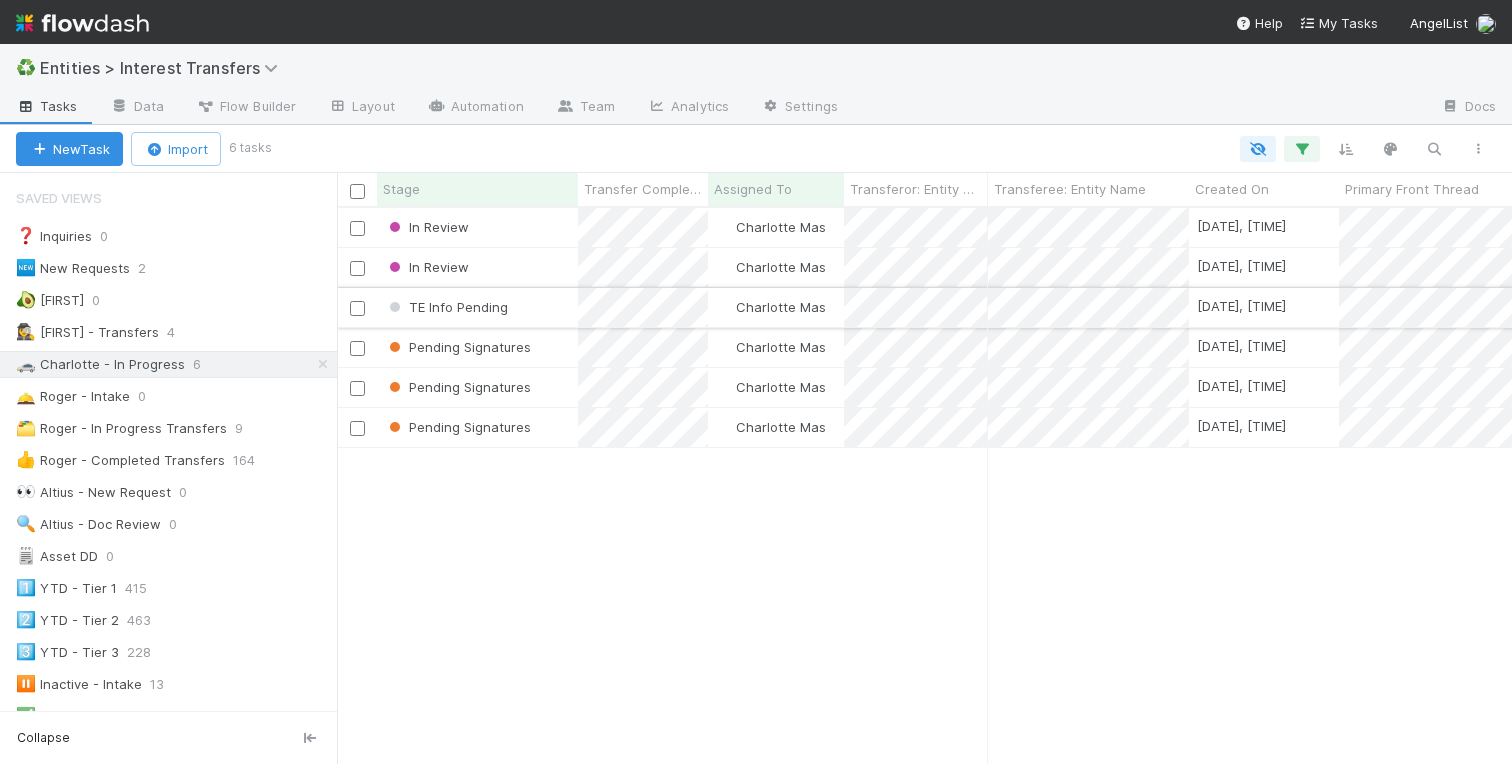 click on "TE Info Pending" at bounding box center (477, 307) 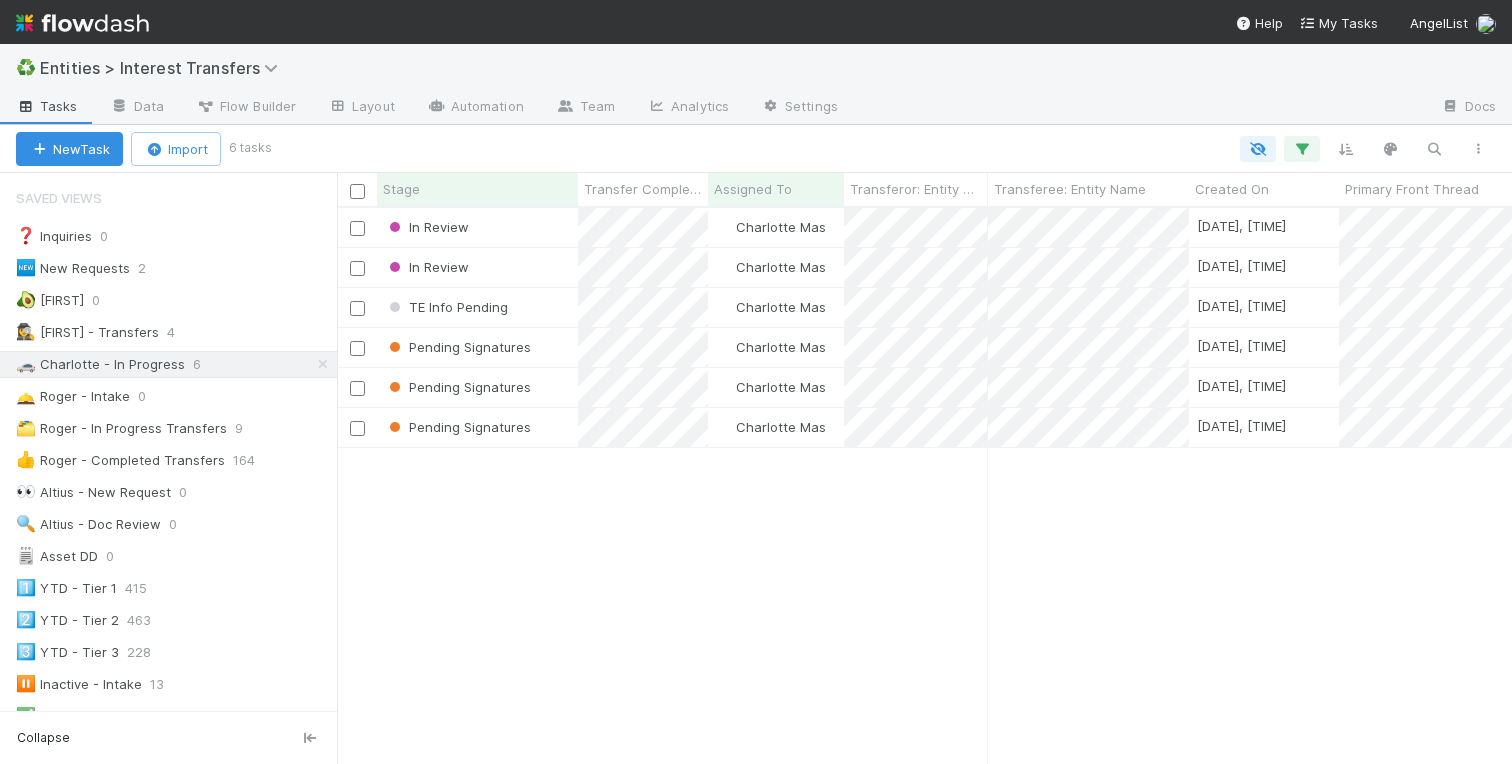 click on "In Review Charlotte Mas 8/4/25, 6:52:12 PM 8/7/25, 2:57:08 AM 2 0 0 0   In Review Charlotte Mas 8/1/25, 7:14:09 PM 8/5/25, 11:51:32 PM 0 0 0 0   TE Info Pending   Charlotte Mas 7/31/25, 9:09:48 PM 8/5/25, 10:48:23 PM 0 0 0 0   Pending Signatures Charlotte Mas 7/24/25, 6:06:31 PM 8/6/25, 10:29:42 PM 2 0 0 0   Pending Signatures Charlotte Mas 7/24/25, 5:57:39 PM 8/6/25, 10:30:31 PM 2 0 0 0   Pending Signatures Charlotte Mas 7/11/25, 11:46:01 PM 8/5/25, 3:20:31 PM 1 0 0 0" at bounding box center [924, 485] 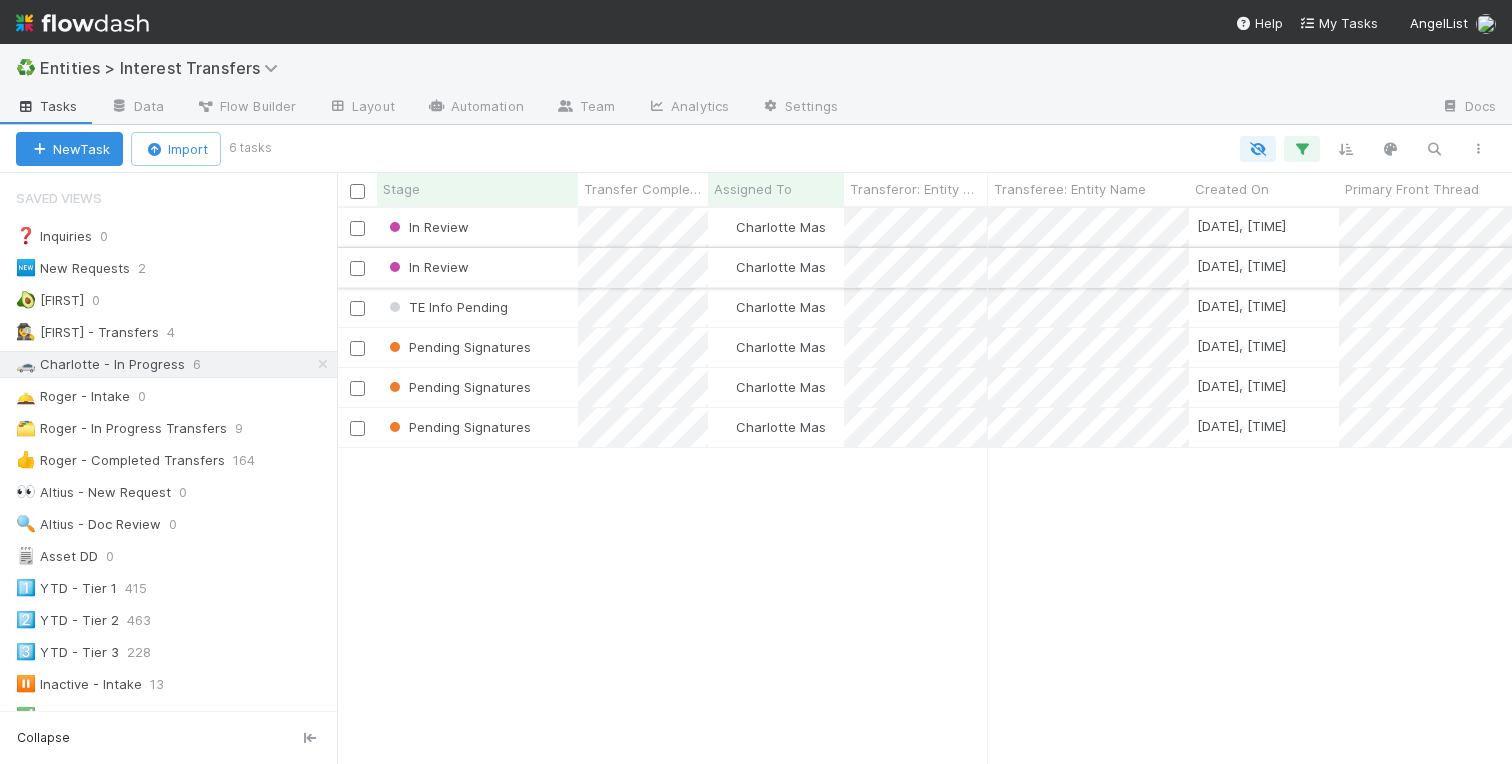 click on "In Review" at bounding box center [477, 267] 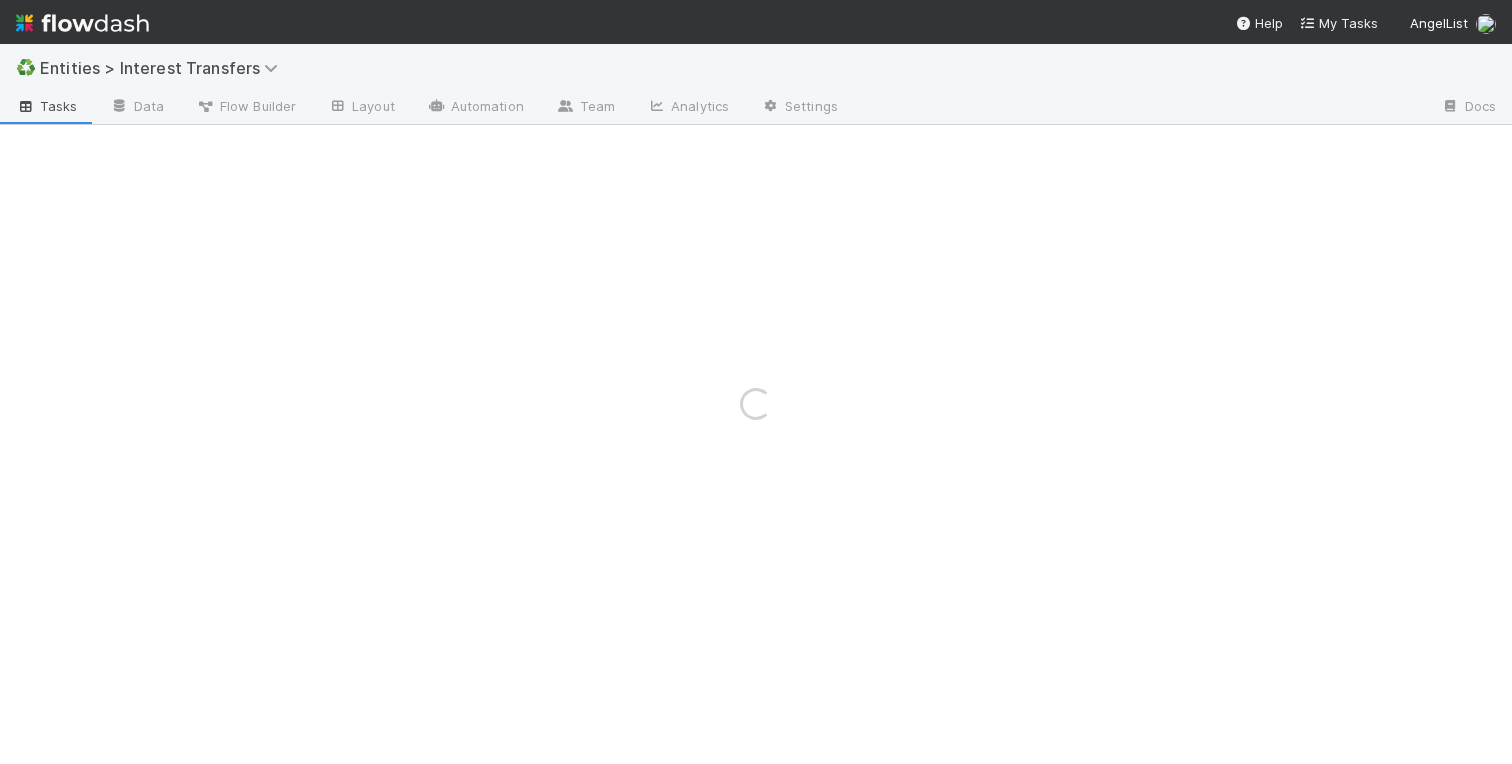 scroll, scrollTop: 0, scrollLeft: 0, axis: both 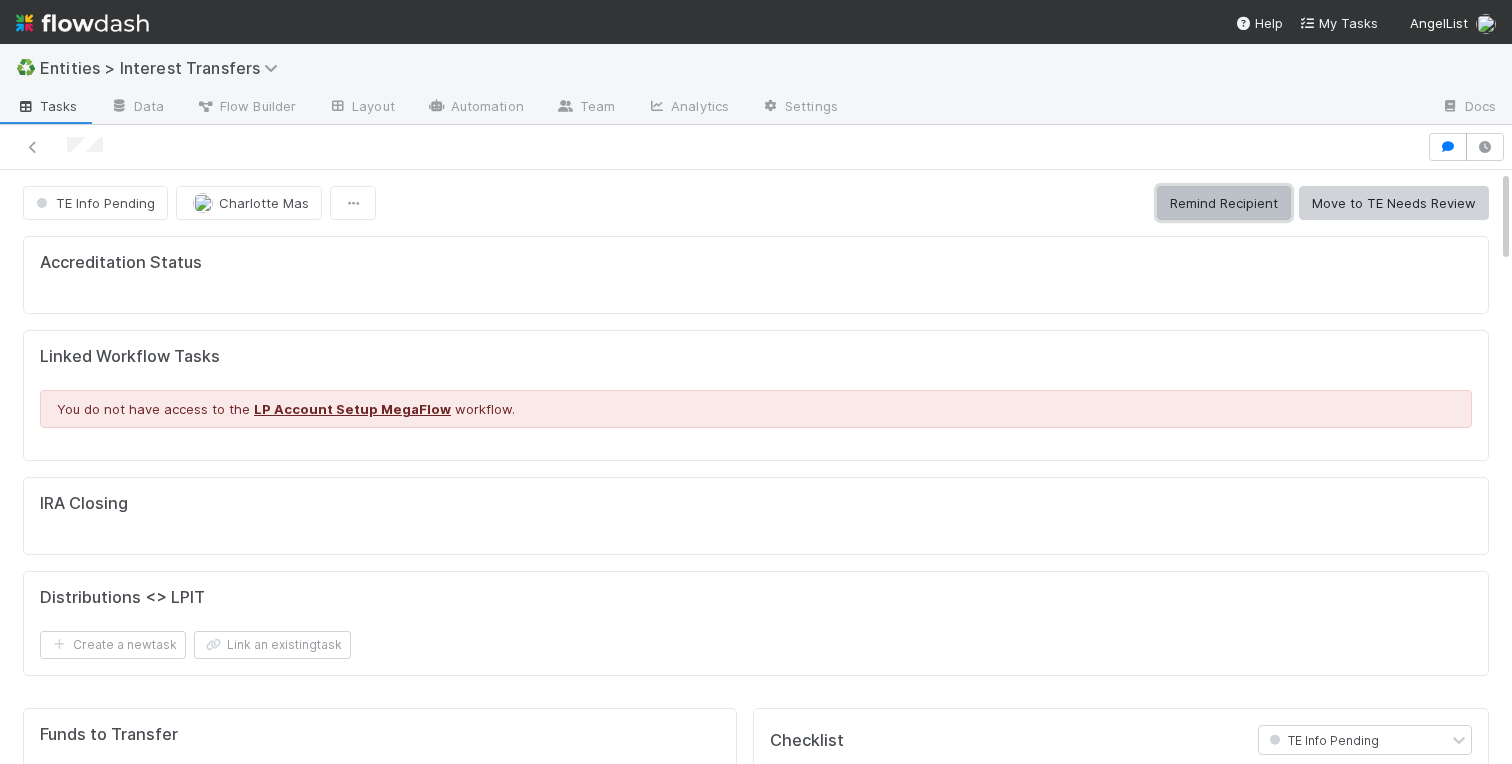 click on "Remind Recipient" at bounding box center (1224, 203) 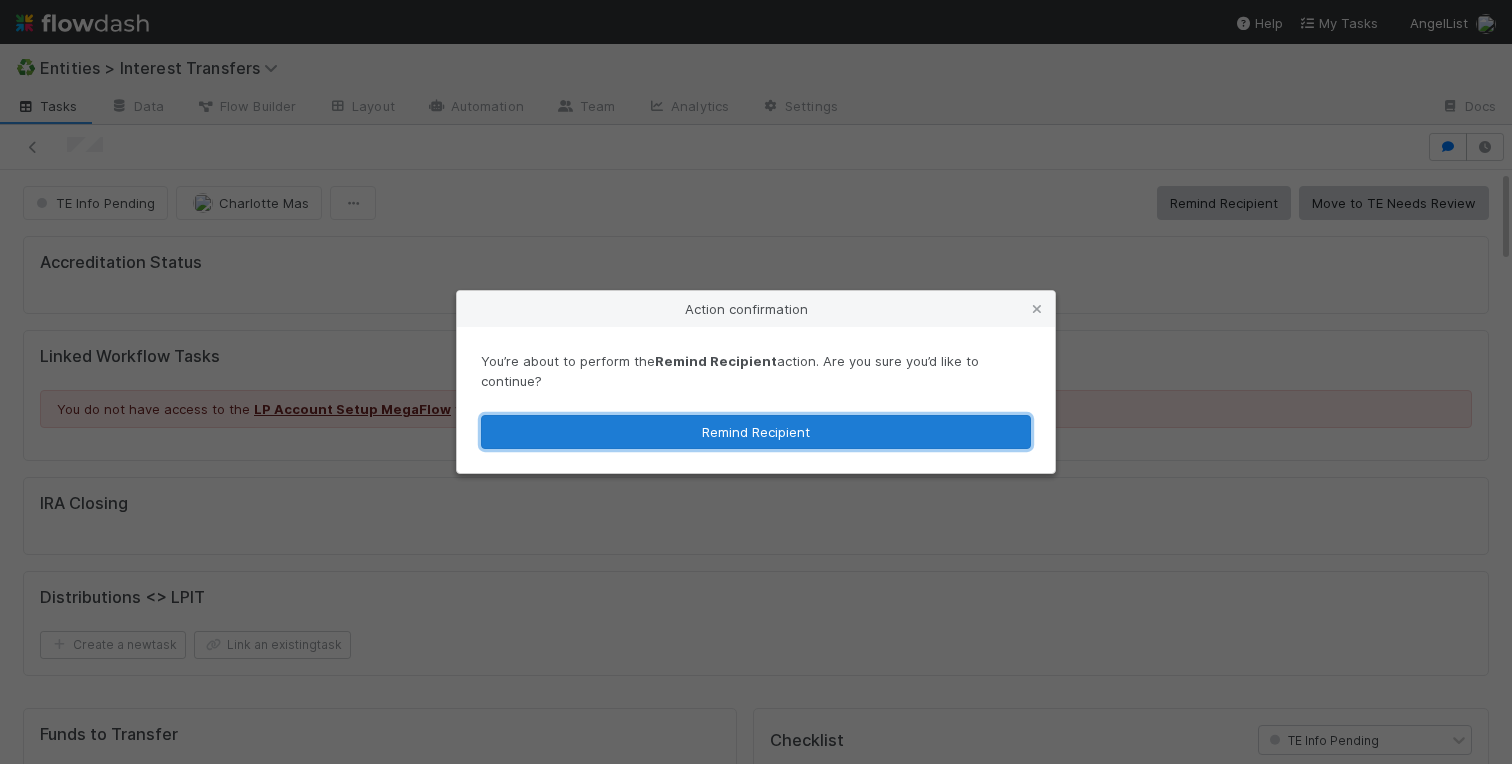 click on "Remind Recipient" at bounding box center [756, 432] 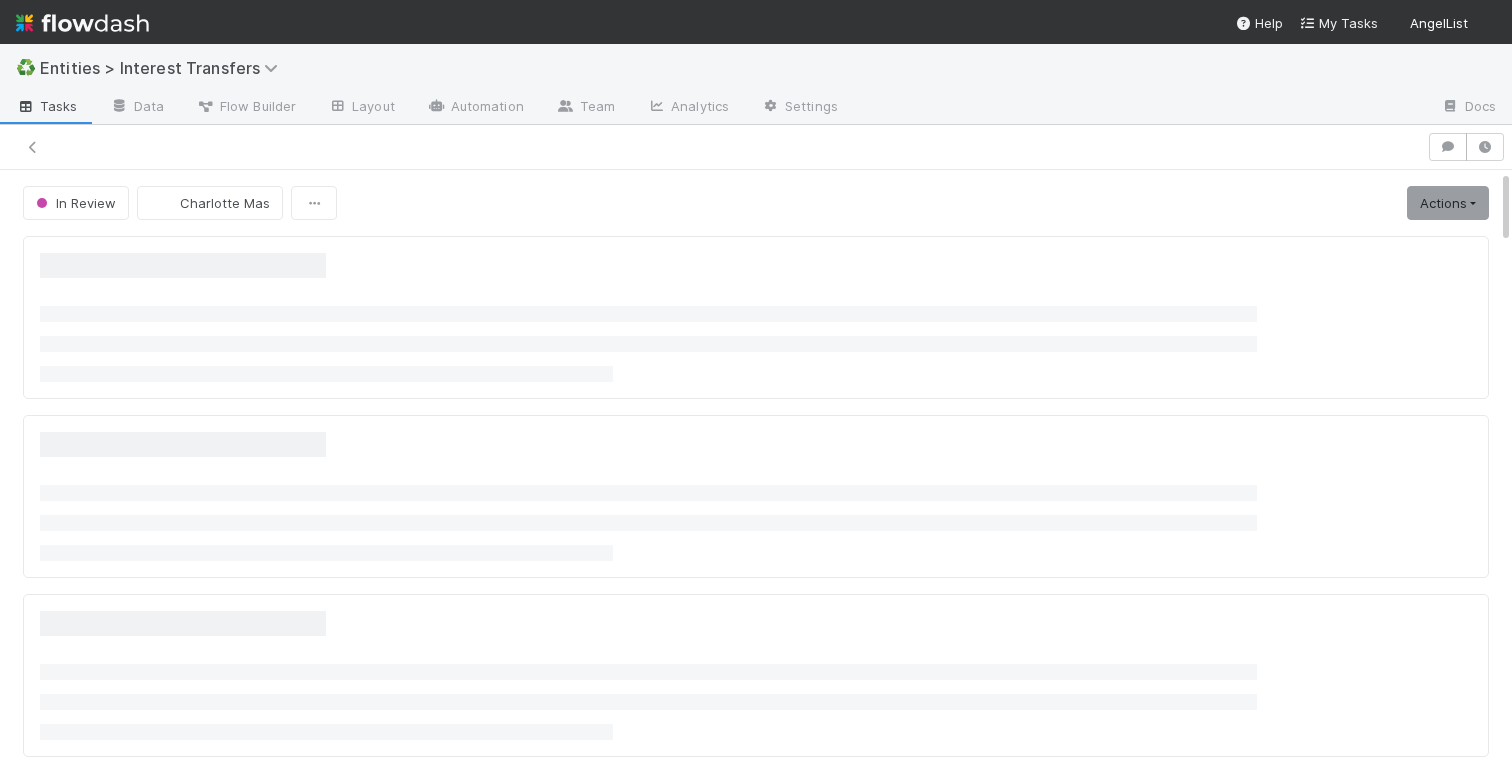 scroll, scrollTop: 0, scrollLeft: 0, axis: both 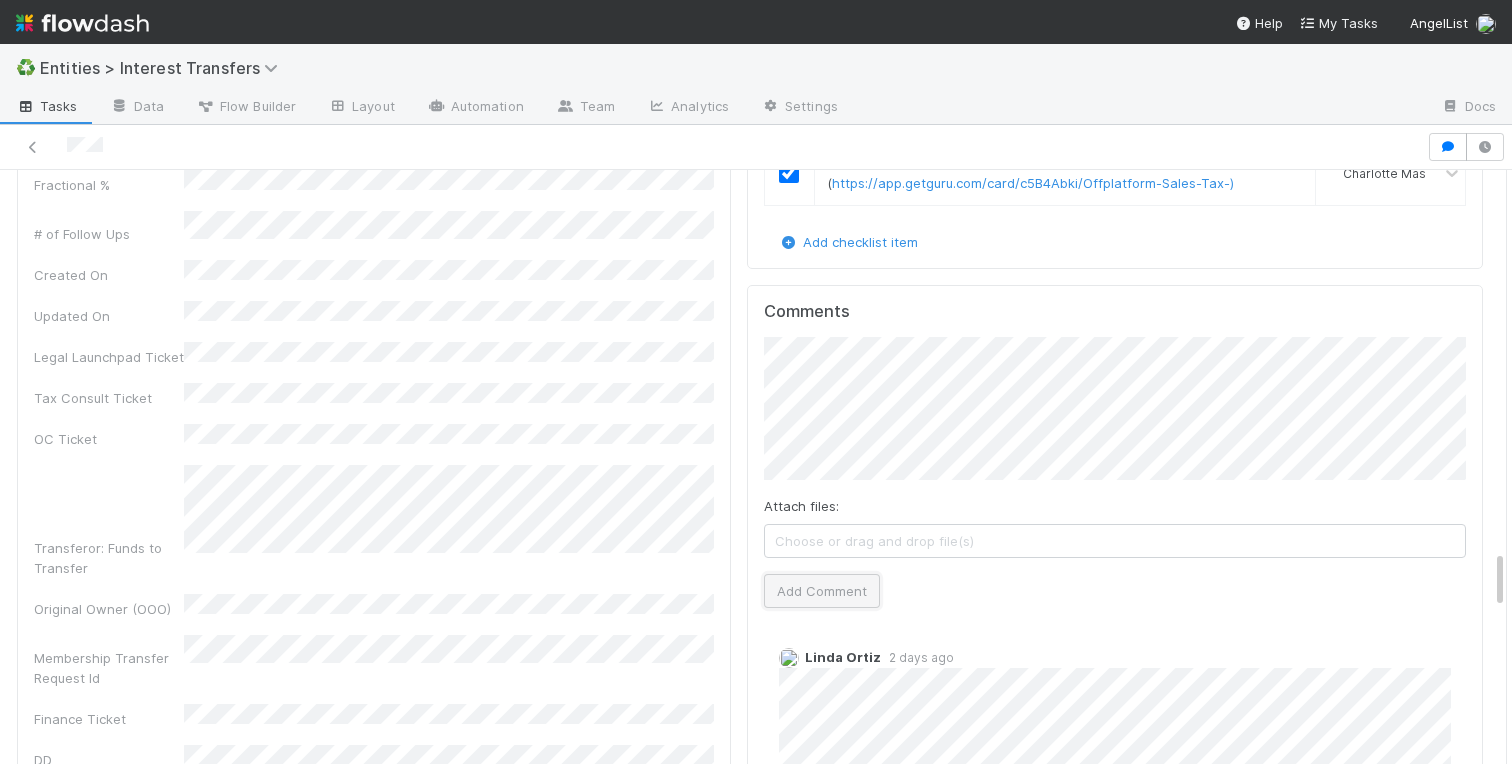 click on "Add Comment" at bounding box center (822, 591) 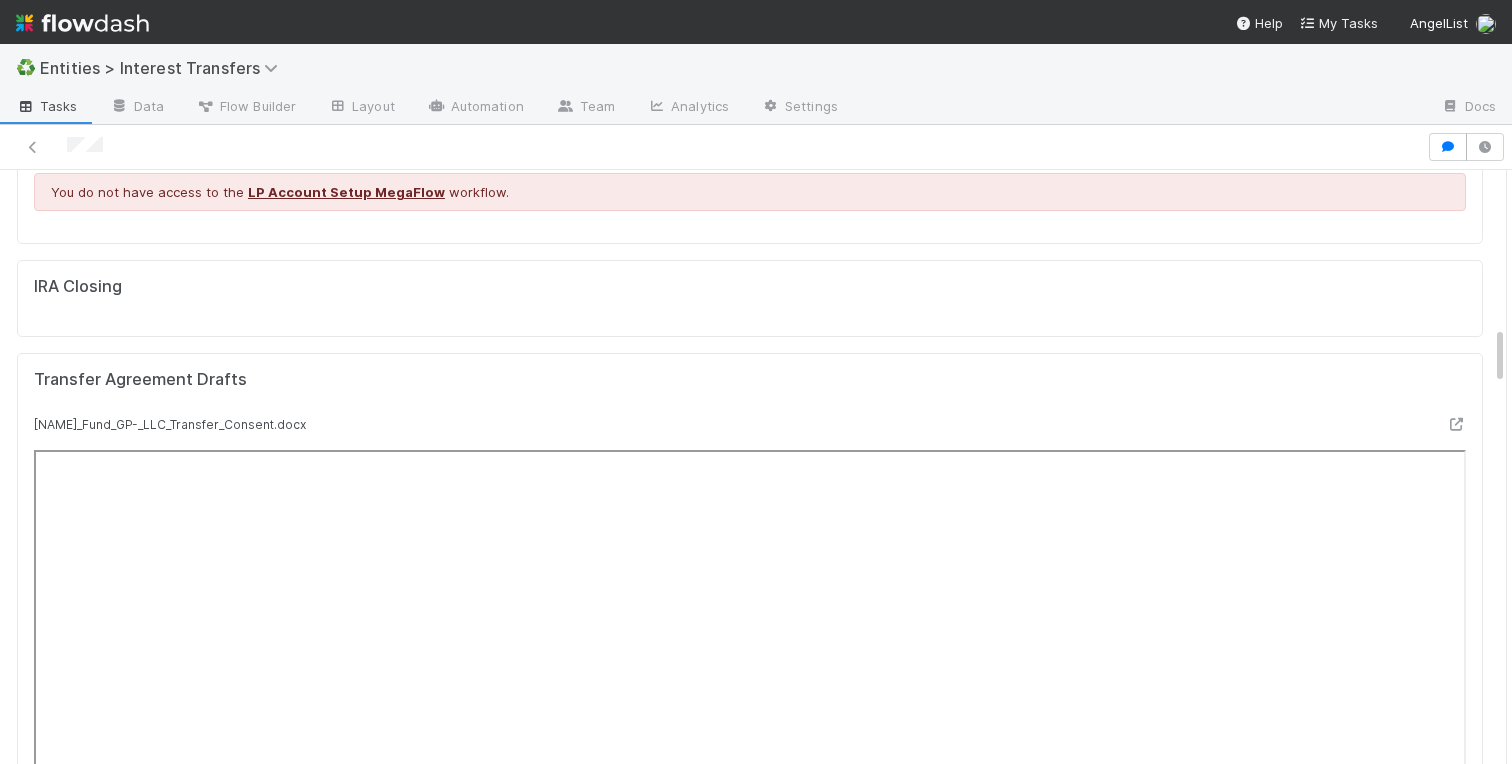scroll, scrollTop: 0, scrollLeft: 0, axis: both 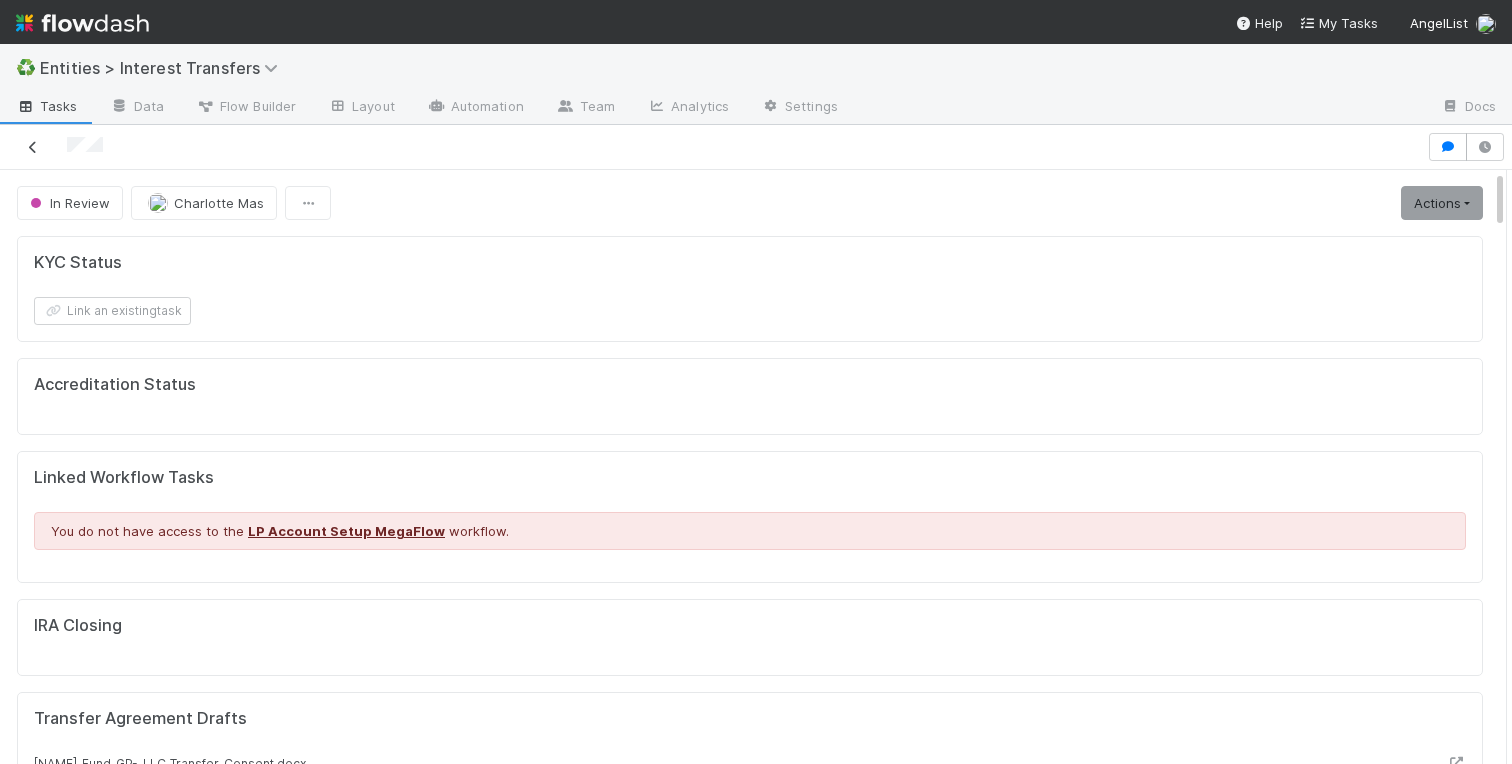 click at bounding box center [33, 147] 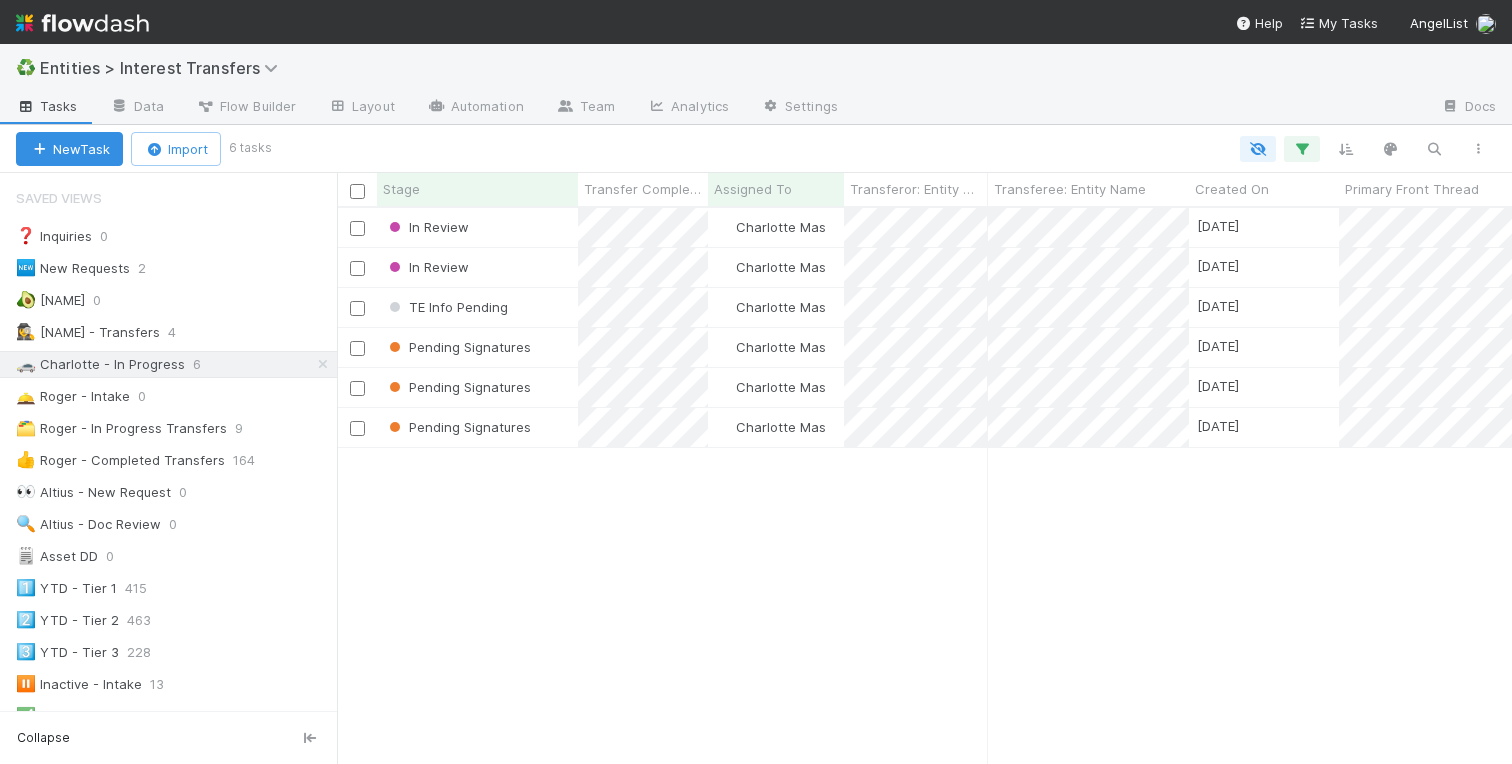 scroll, scrollTop: 555, scrollLeft: 1175, axis: both 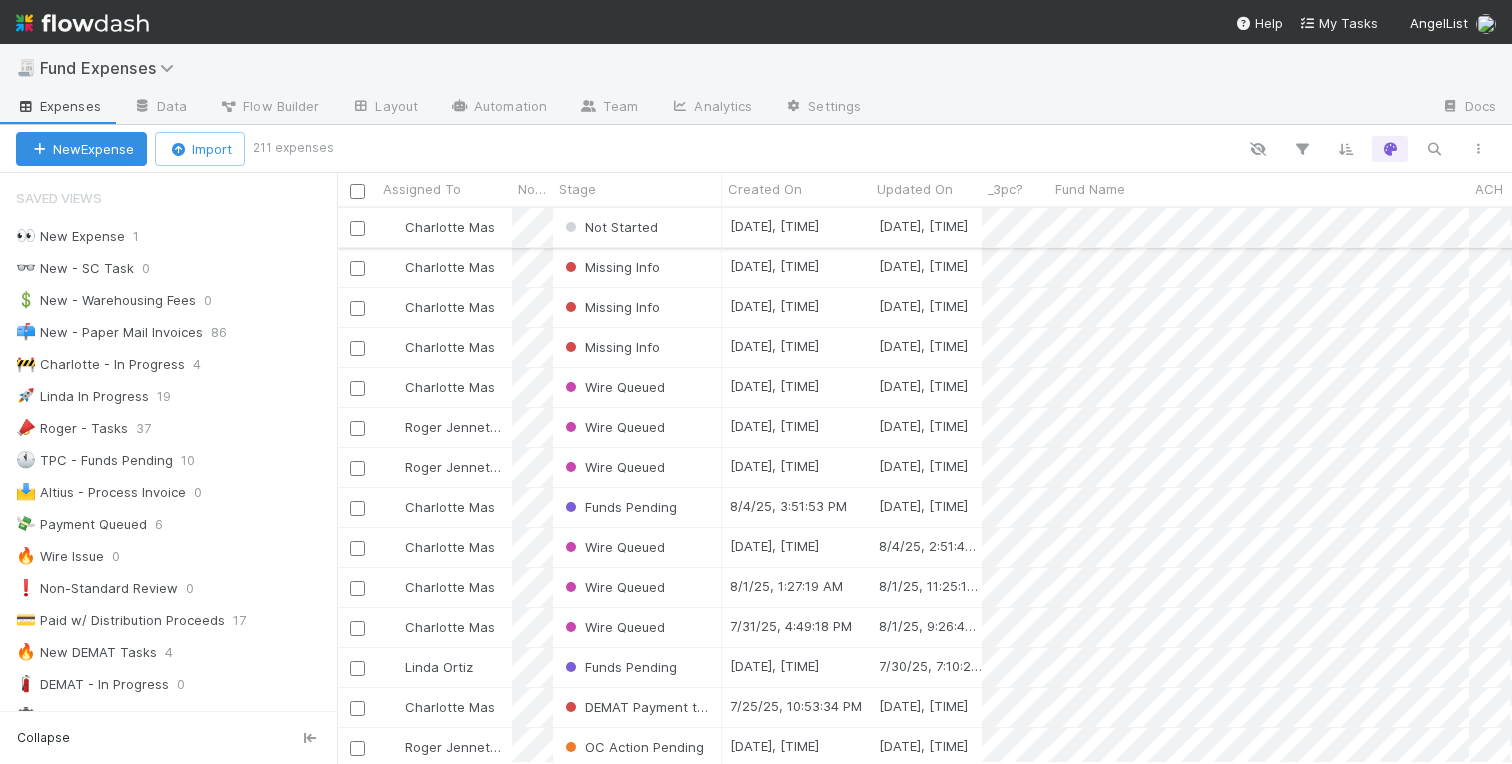 click on "Not Started" at bounding box center [637, 227] 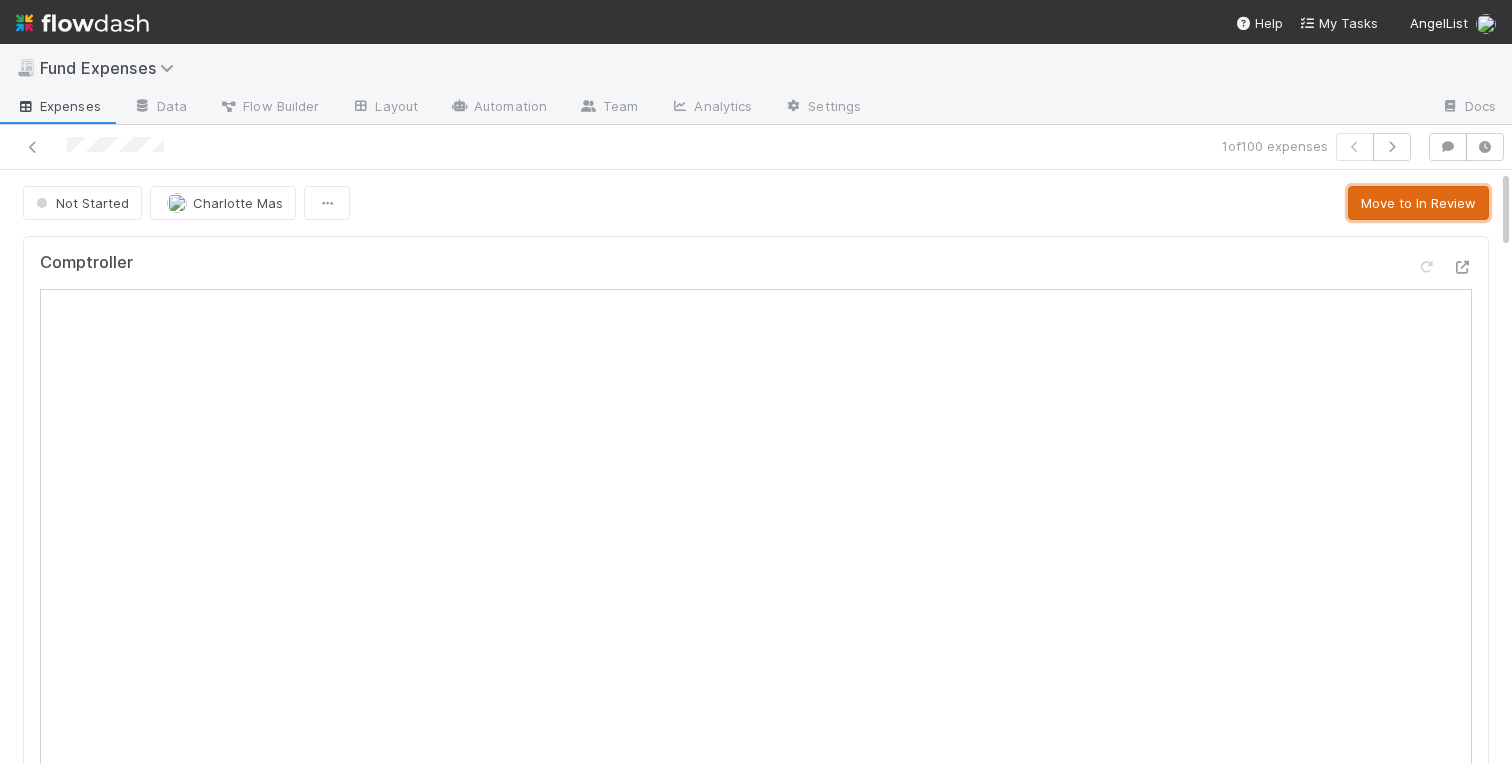 click on "Move to In Review" at bounding box center (1418, 203) 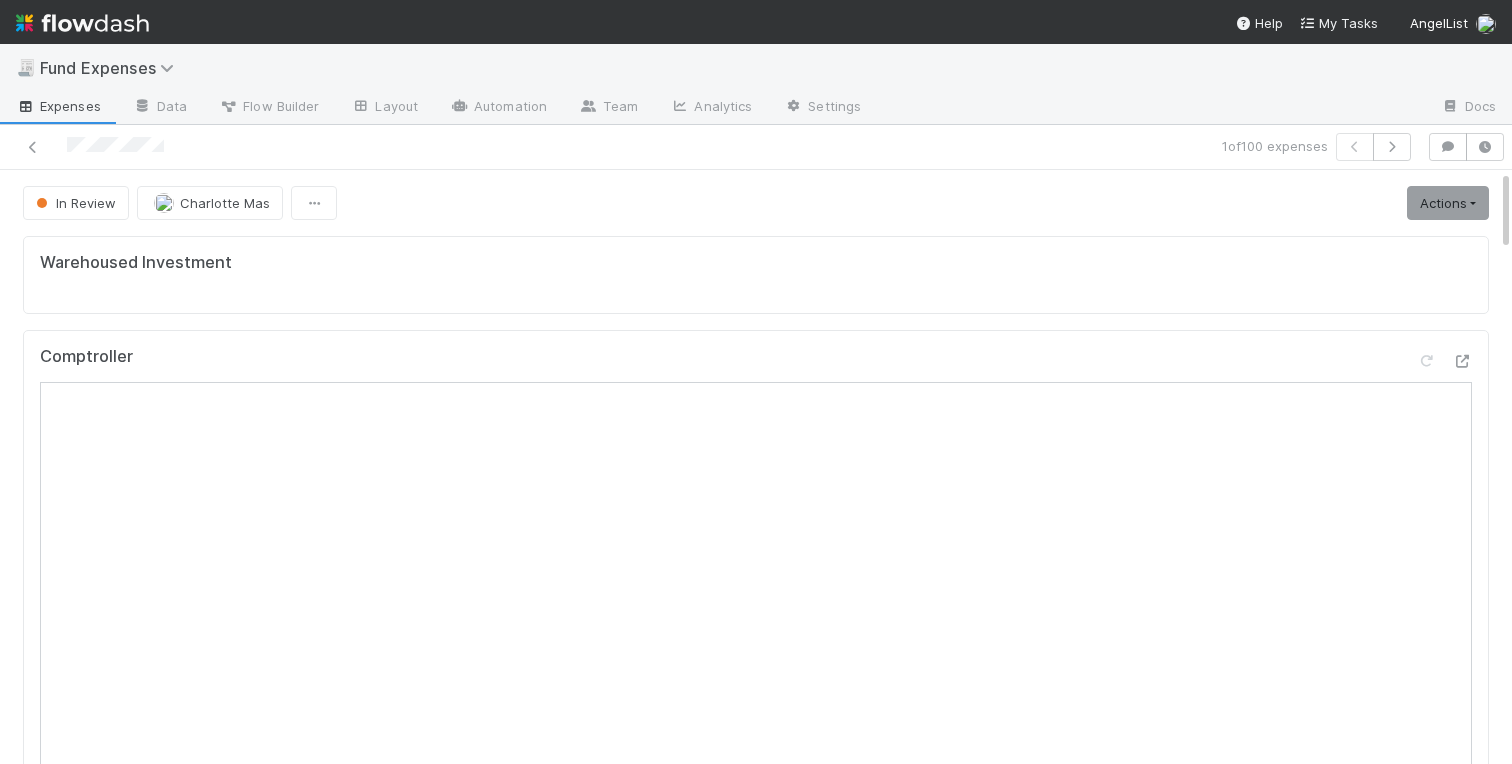 click on "Warehoused Investment   Comptroller Fund Expenses - Custom Rules Sanity Check    Create a new  task Link an existing  task Comments Attach files: Choose or drag and drop file(s) Add Comment Linked Workflow Tasks You do not have access to the   Belltower Administrative Fee Contributions   workflow. Paper Mail Invoice   Create a new  task Link an existing  task" at bounding box center [756, 1151] 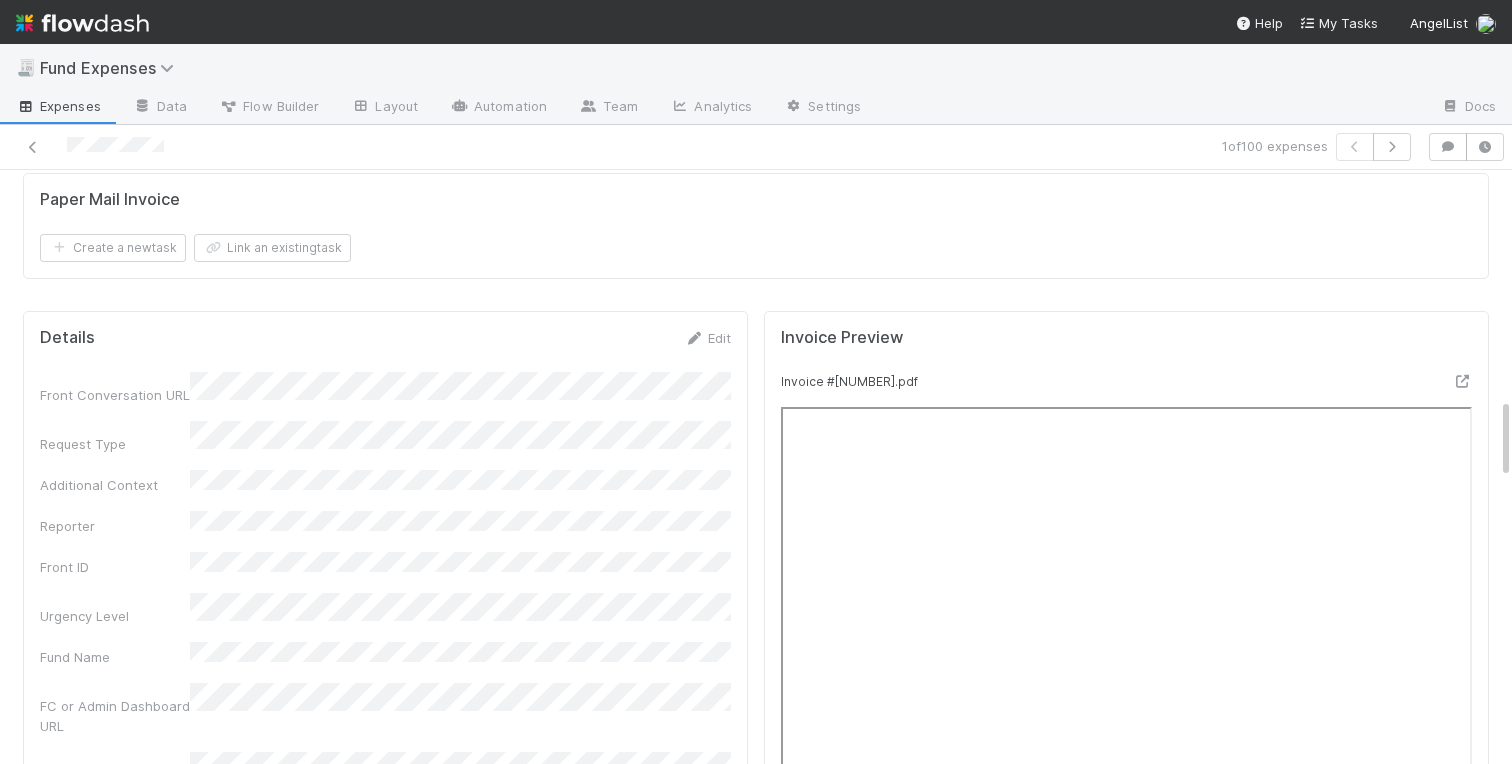 scroll, scrollTop: 1835, scrollLeft: 0, axis: vertical 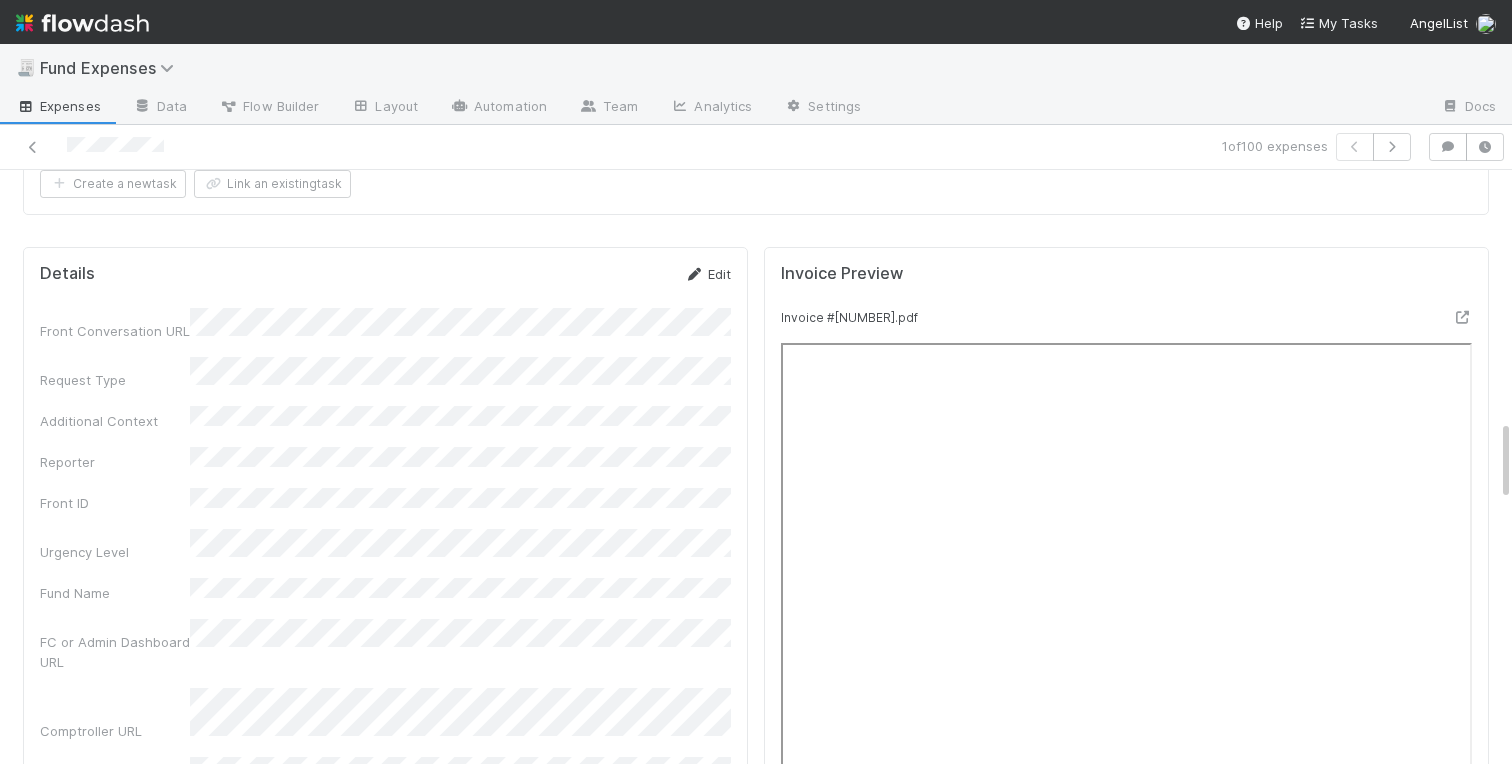click on "Edit" at bounding box center (707, 274) 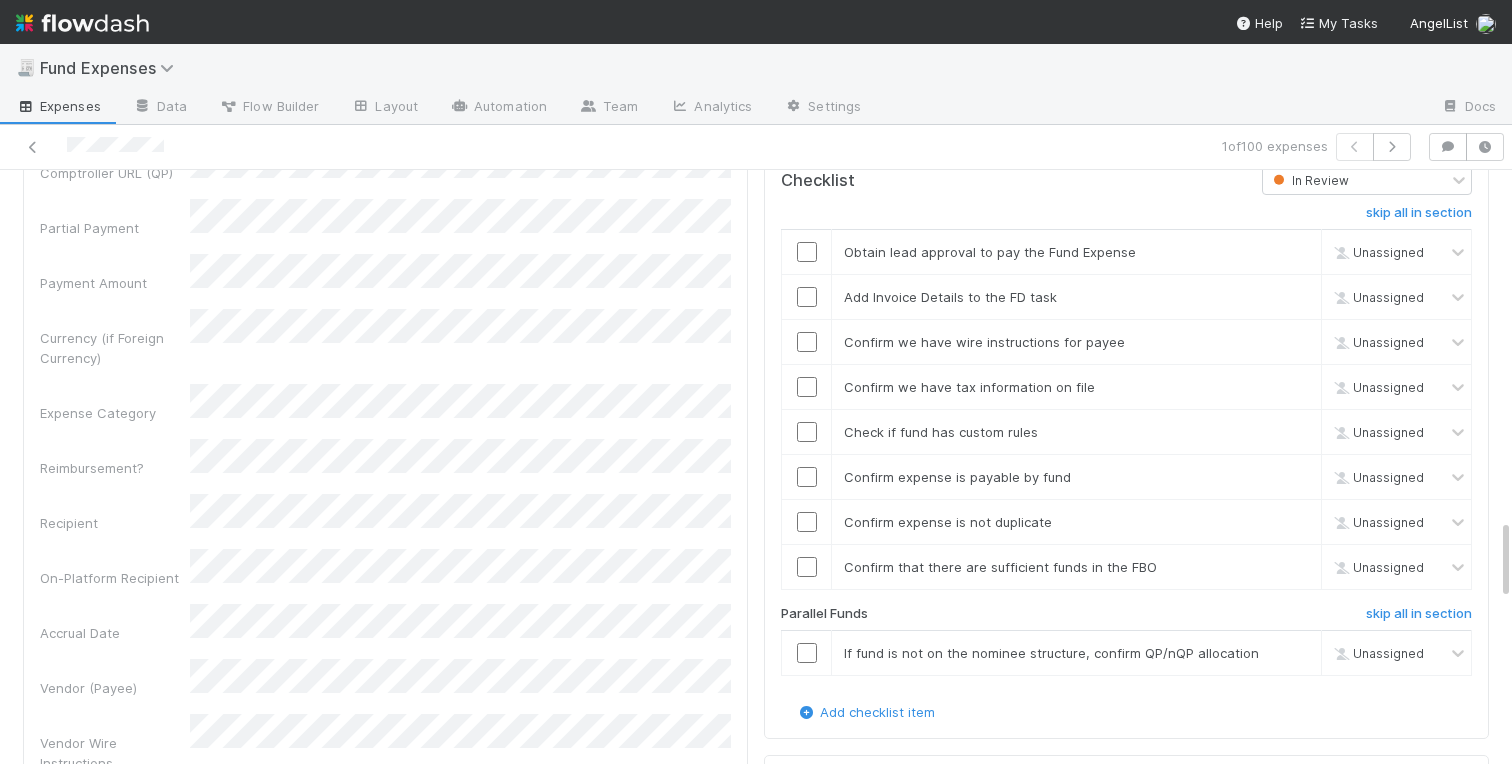 scroll, scrollTop: 2577, scrollLeft: 0, axis: vertical 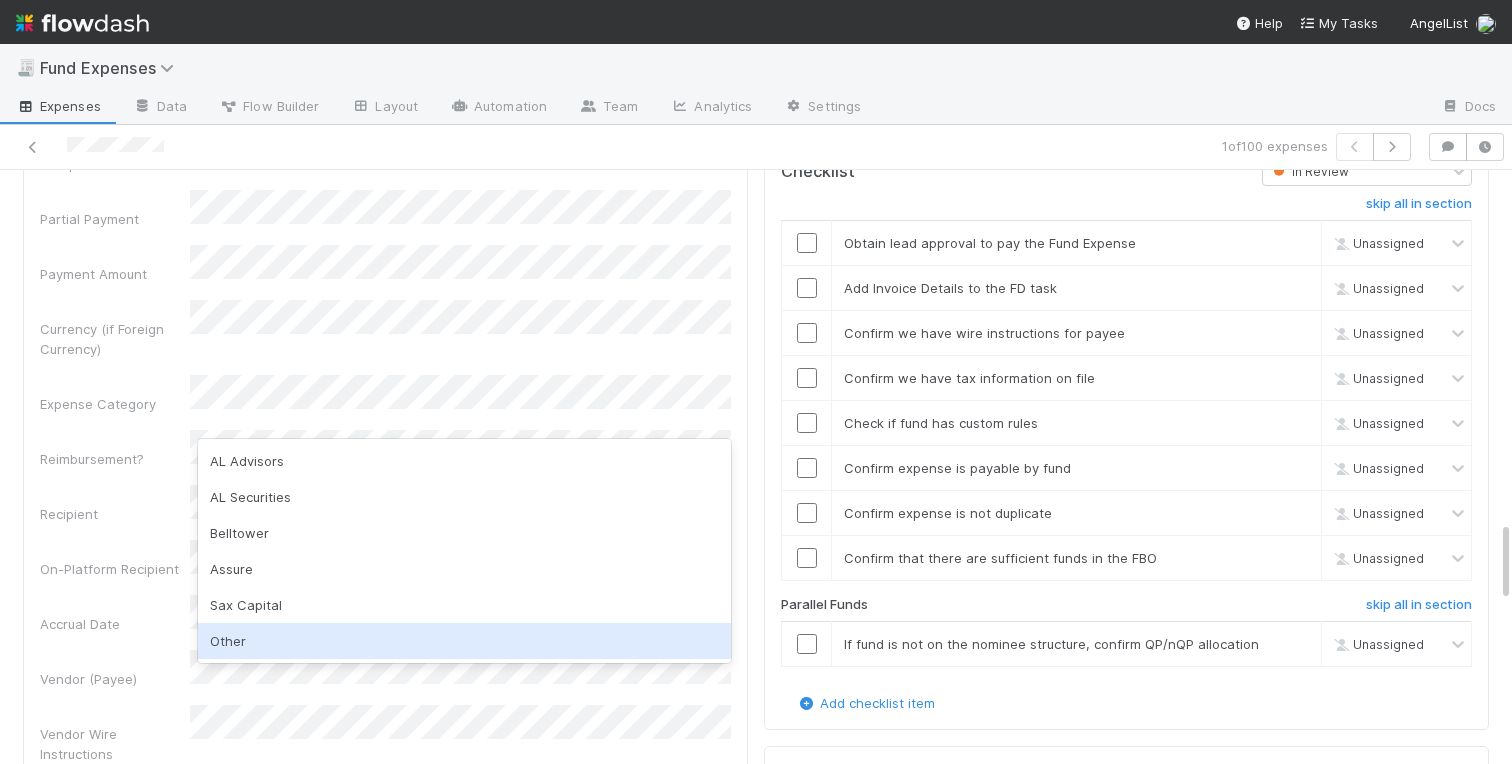 click on "Other" at bounding box center (464, 641) 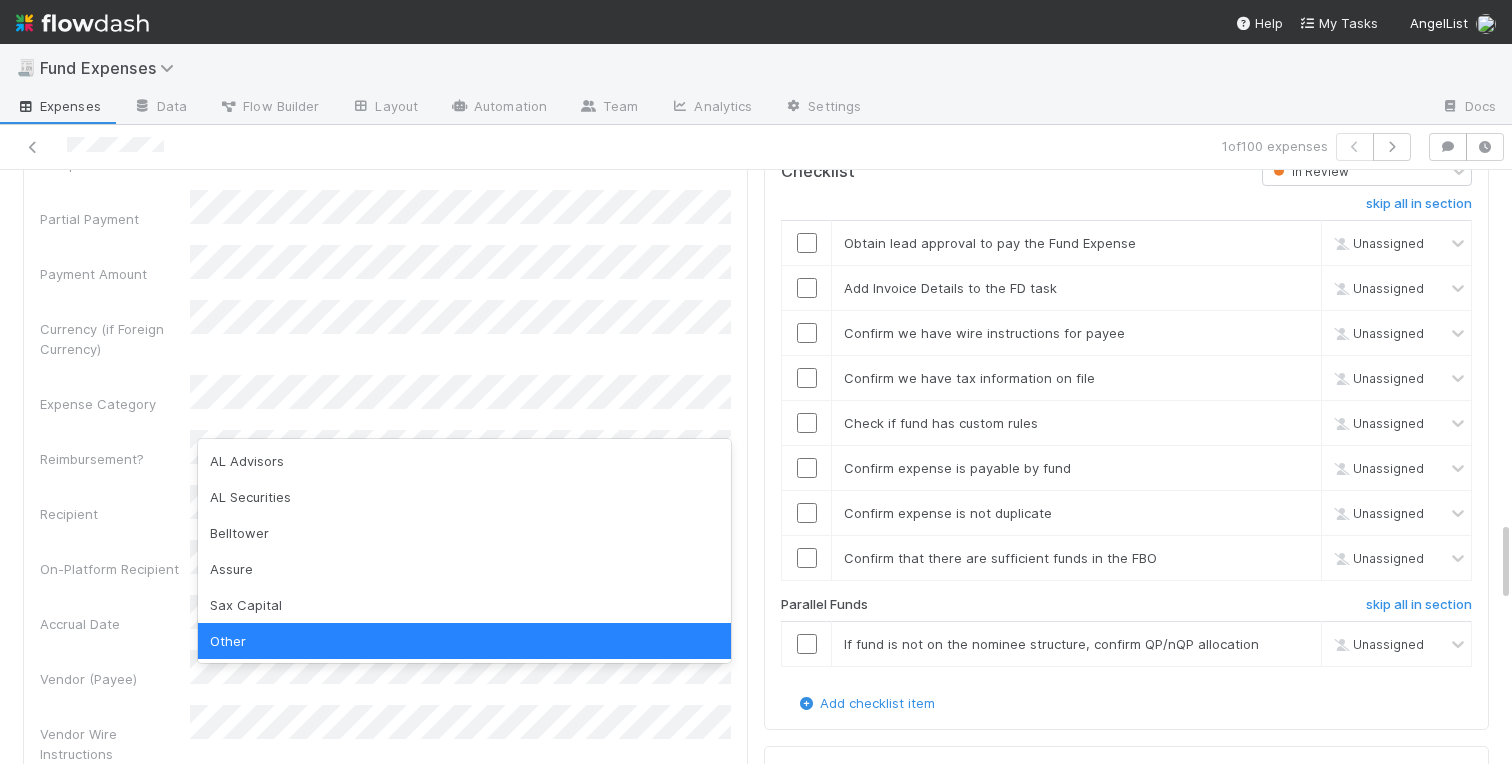 click on "Front Conversation URL  Request Type  Additional Context  Reporter  Front ID  Urgency Level  Fund Name  FC or Admin Dashboard URL  Comptroller URL  Comptroller URL (QP)  Partial Payment  Payment Amount   Currency (if Foreign Currency)  Expense Category  Reimbursement?  Recipient  On-Platform Recipient  Accrual Date  Vendor (Payee)  Vendor Wire Instructions  3PC Invoice  Invoice   Invoice Attachment  Vendor Tax Information  Fund Documents  Outgoing Wire ID - Primary   Outgoing Wire ID - Secondary (QP)   _3pc?  ACH  Funding Account  Wire  Incoming Wire ID (3PC)  MP Fees Paid via TPC  Created On Legal Launchpad Ticket  OC Ticket  Notes for Banking  Non-standard review   Expense Definition & Special Rules  Treasury Transfer Request  test field  Sanity Check Notes  Special Rules / Context  IOS Owner Slack ID   Altius Support  Create Invoice" at bounding box center [385, 864] 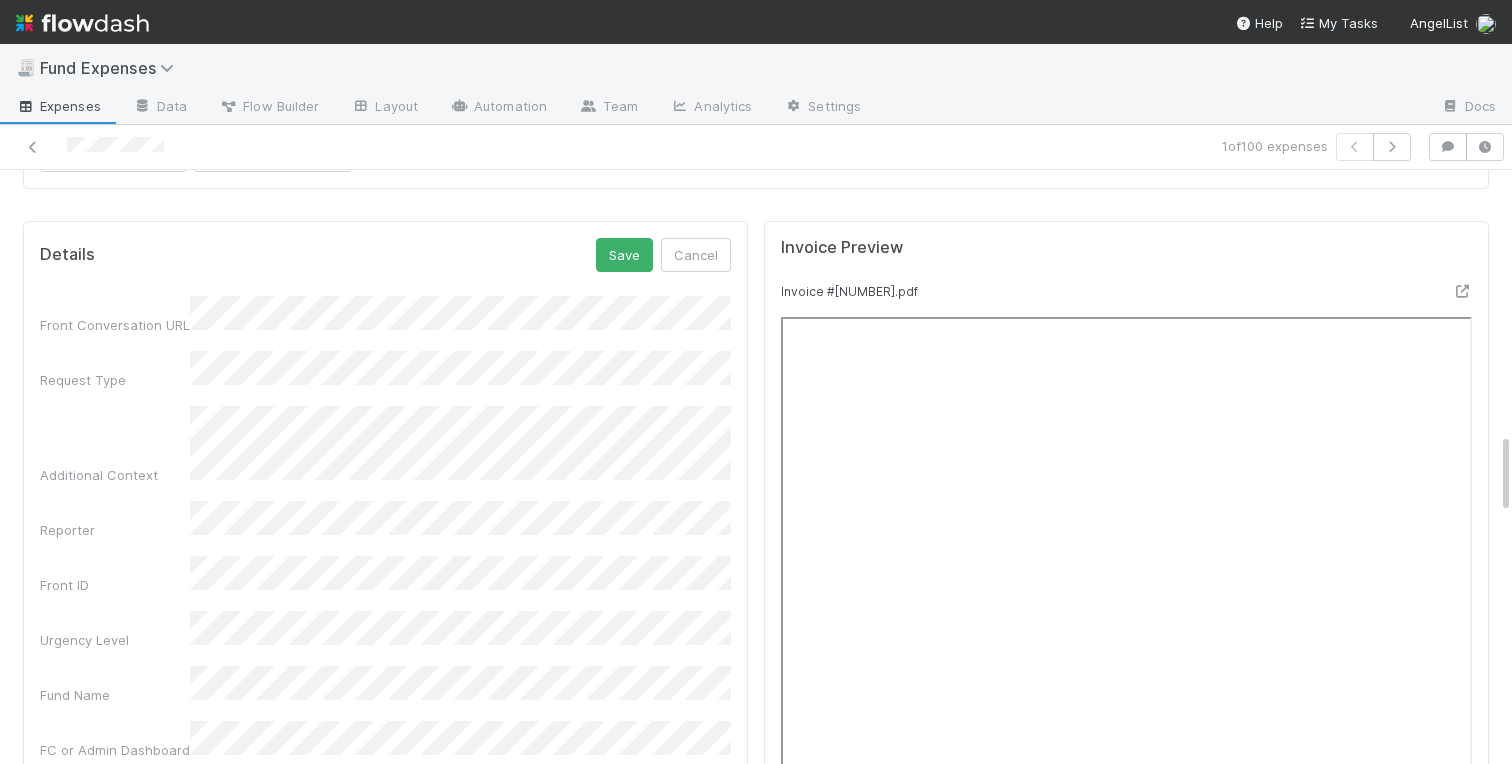 scroll, scrollTop: 1821, scrollLeft: 0, axis: vertical 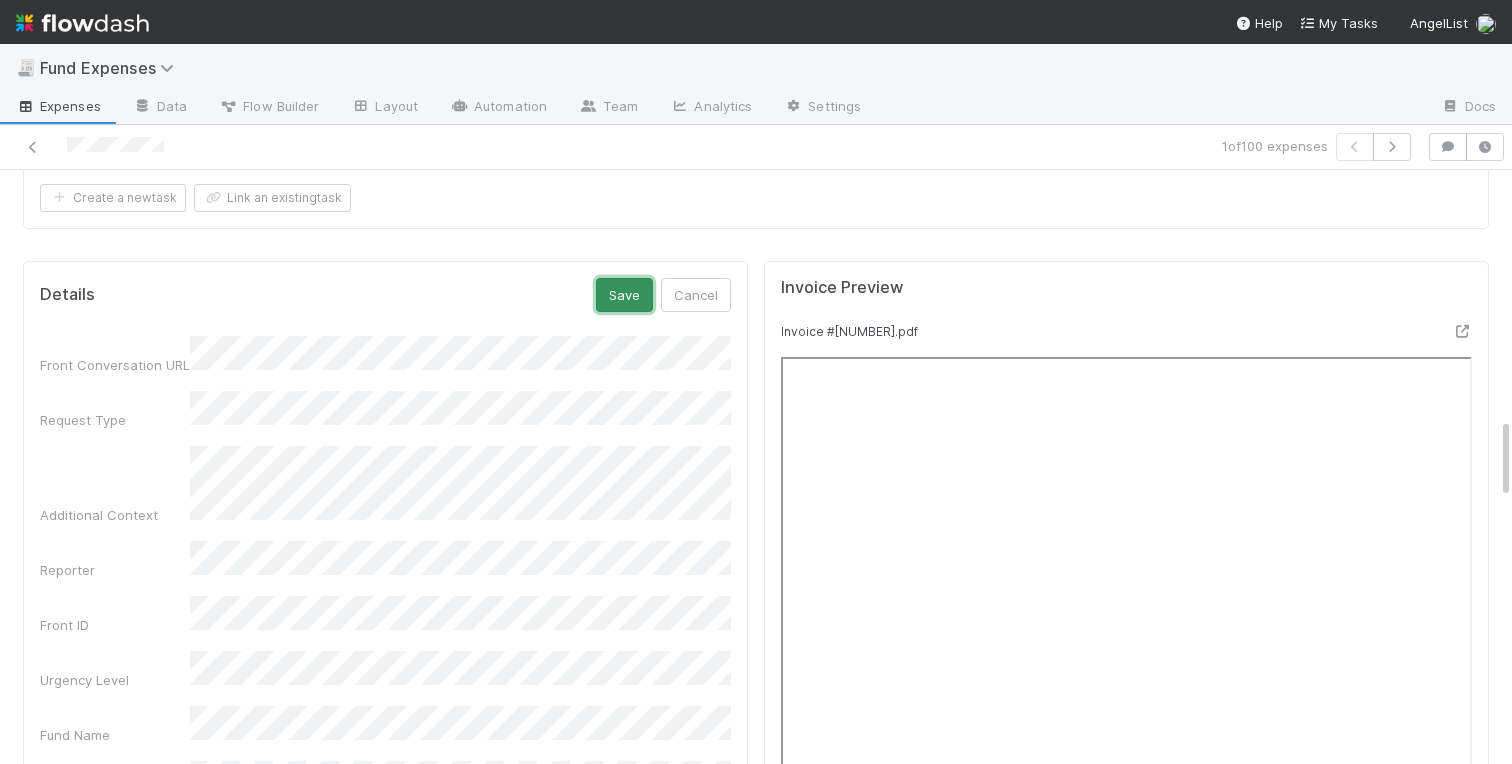 click on "Save" at bounding box center (624, 295) 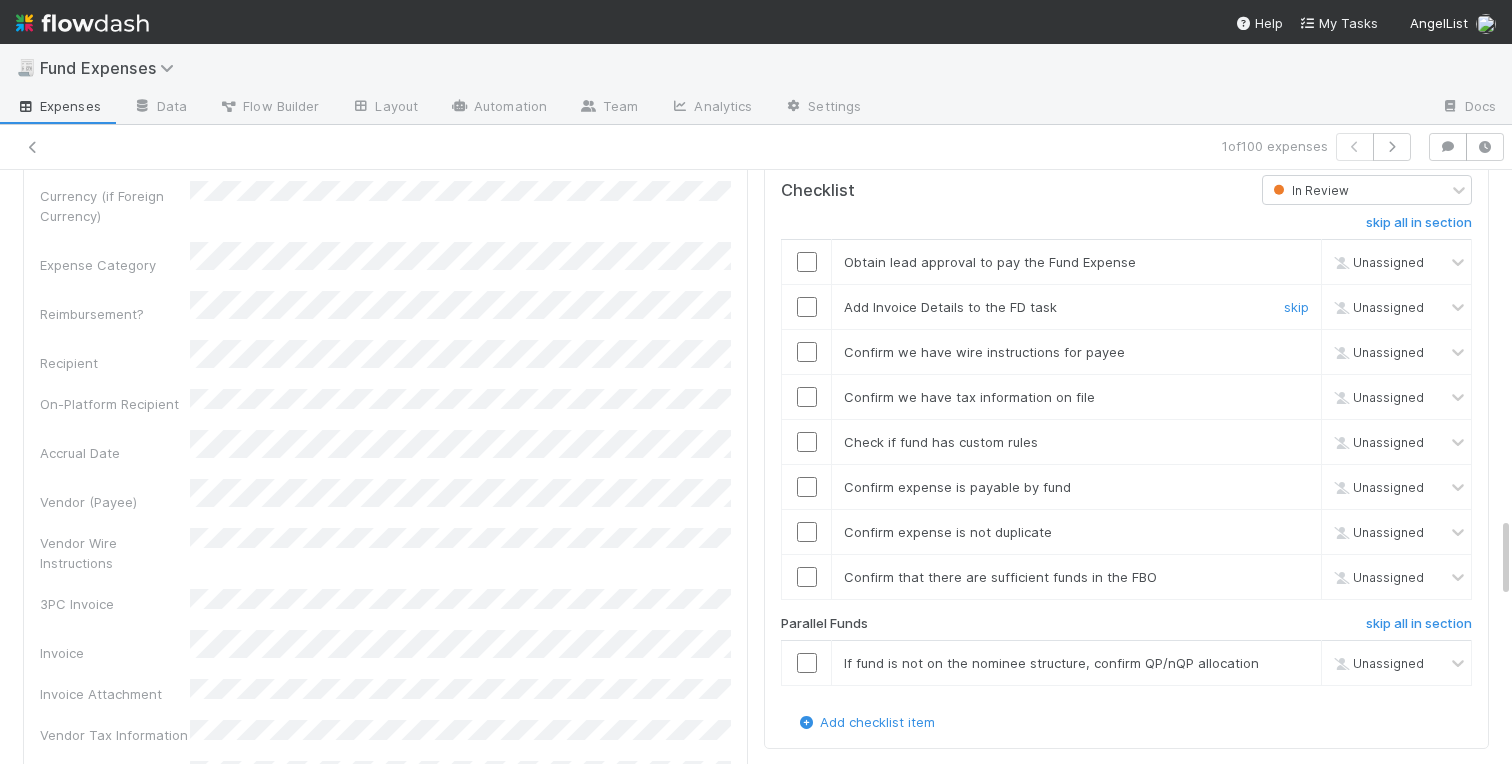 scroll, scrollTop: 2523, scrollLeft: 0, axis: vertical 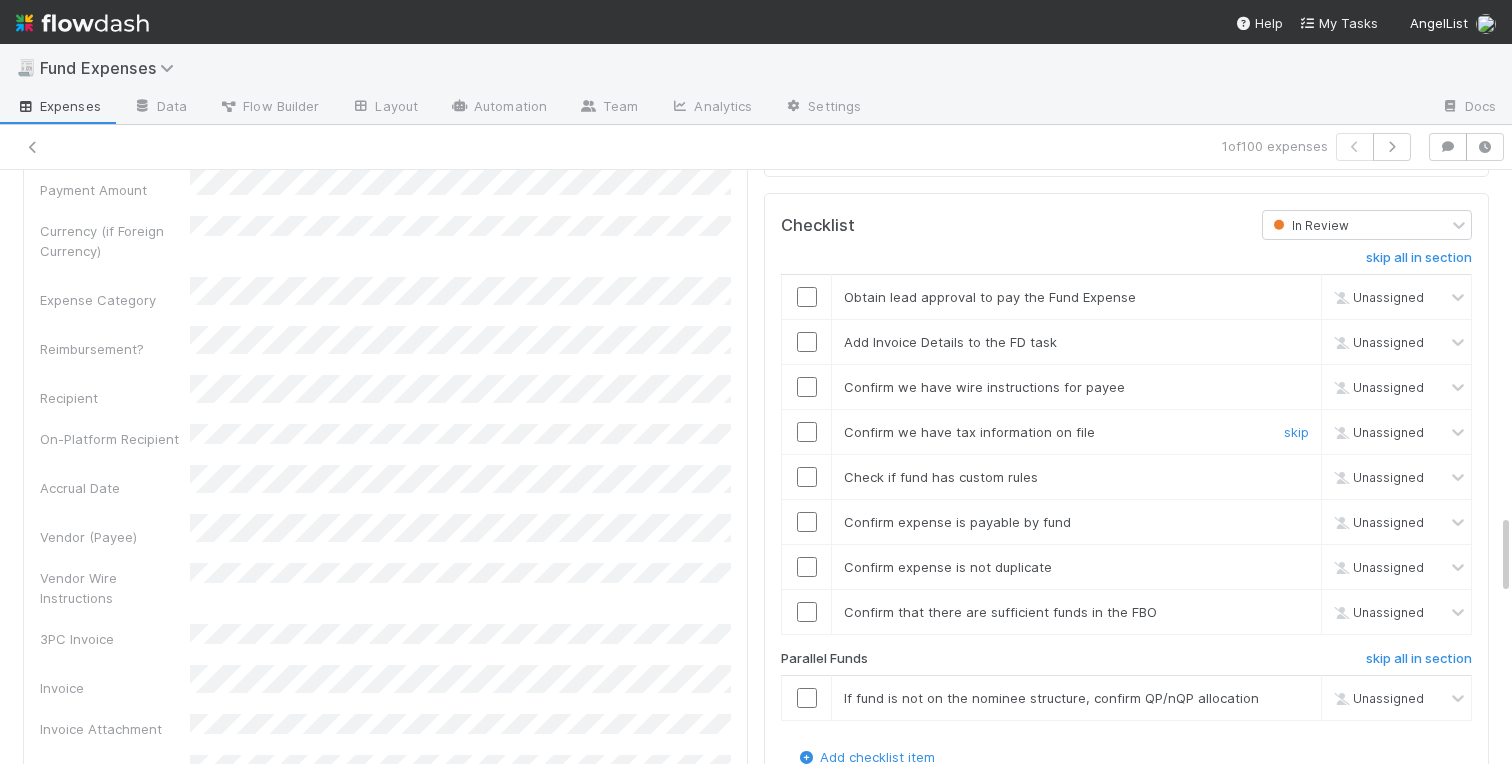 click at bounding box center (807, 432) 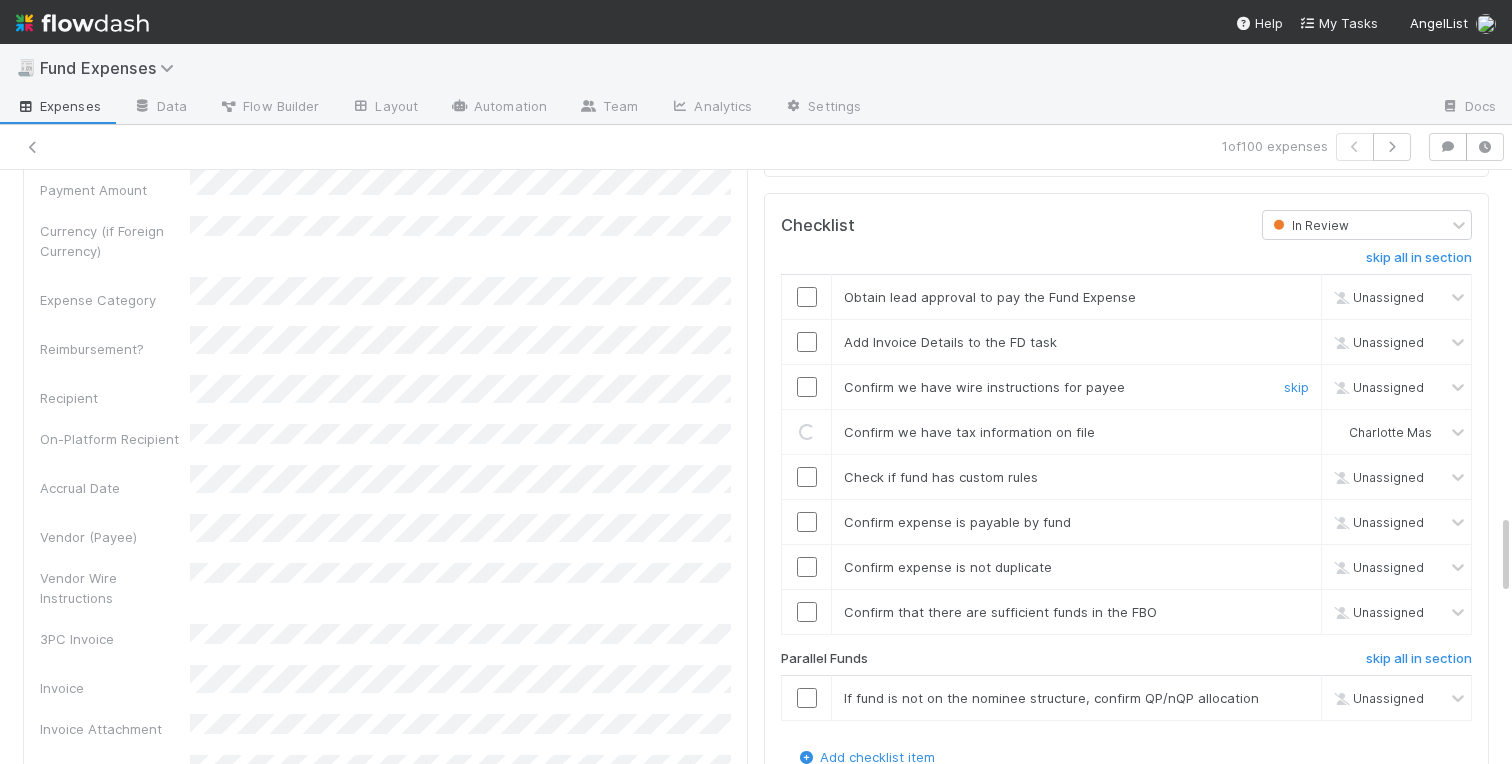 click at bounding box center [807, 387] 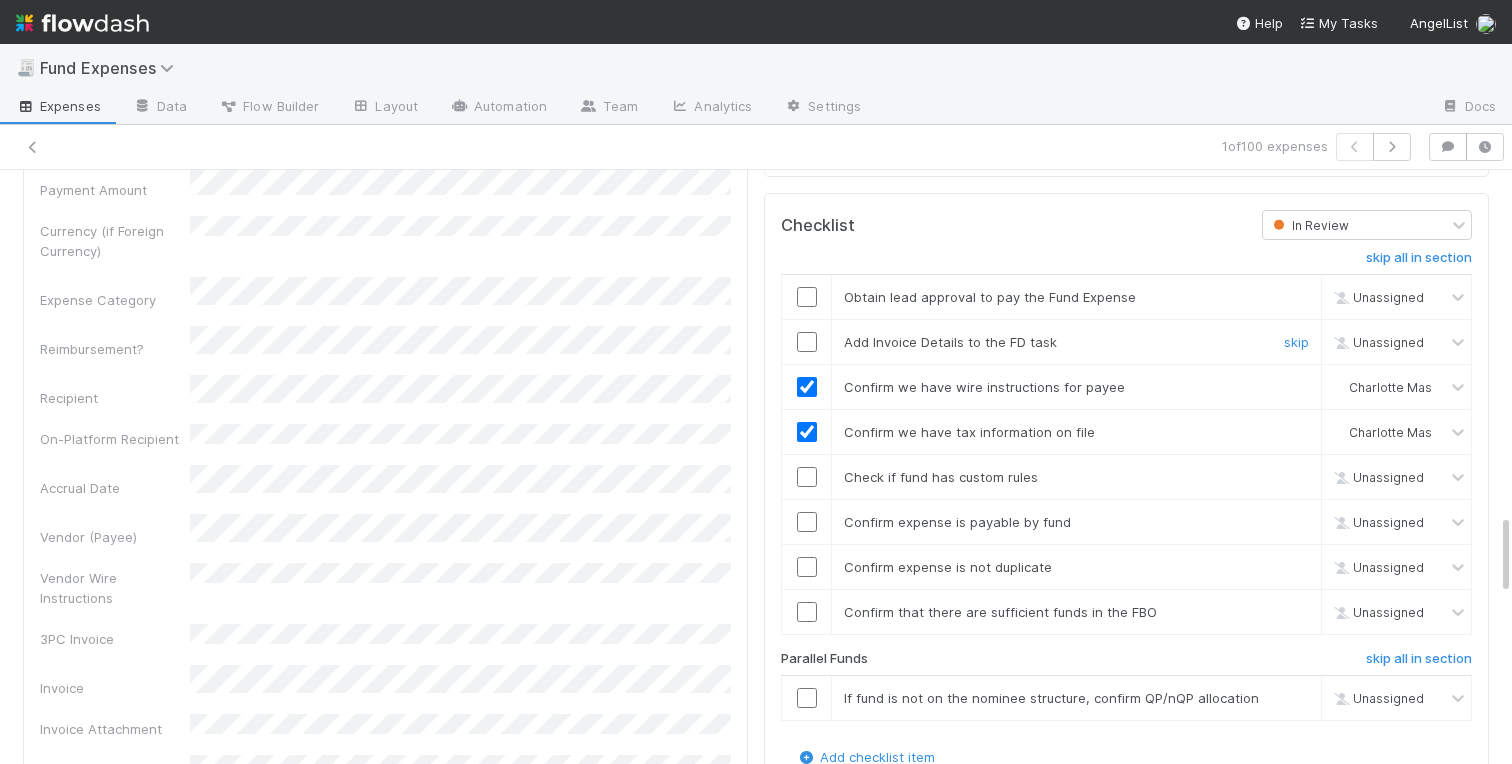 click at bounding box center [807, 342] 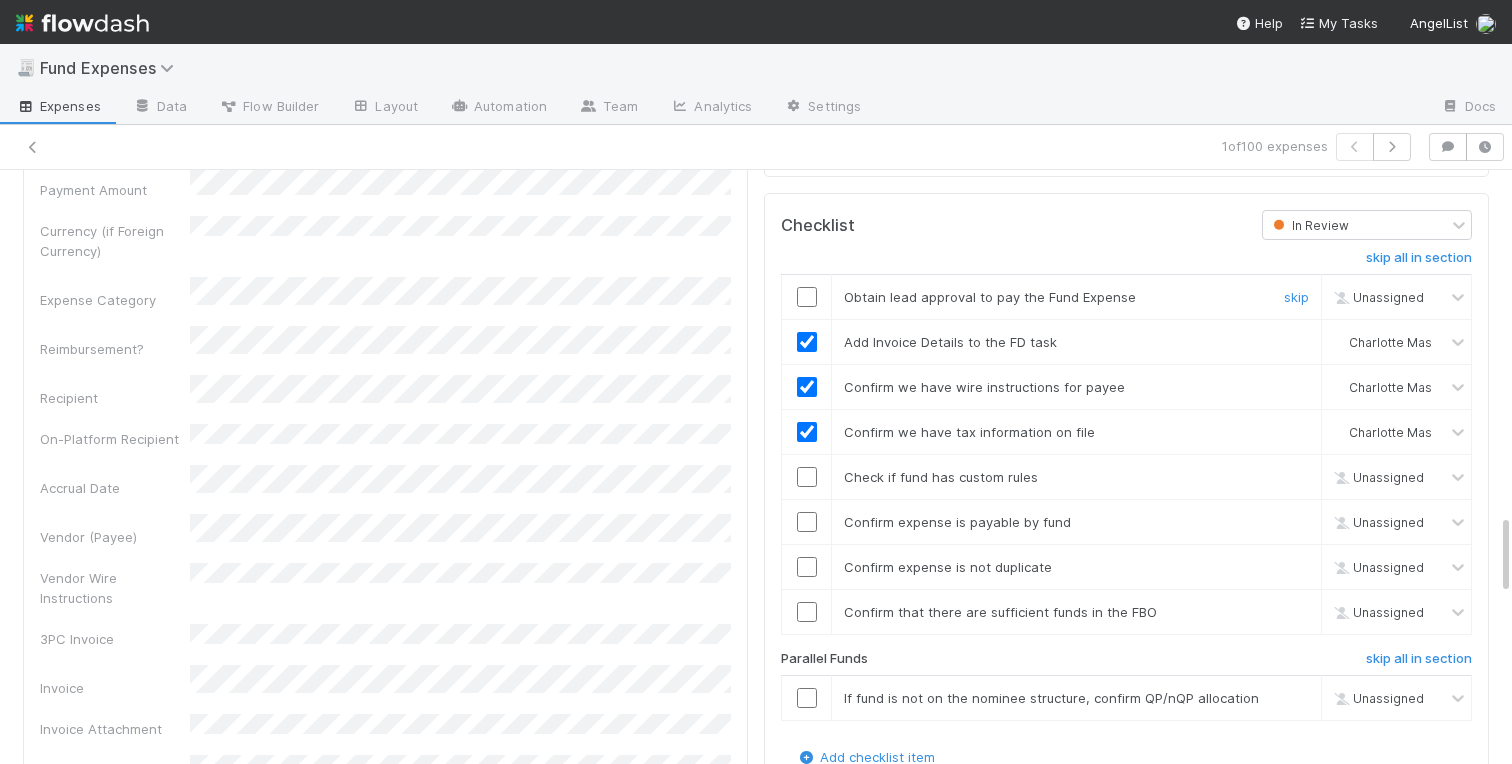 click at bounding box center [807, 297] 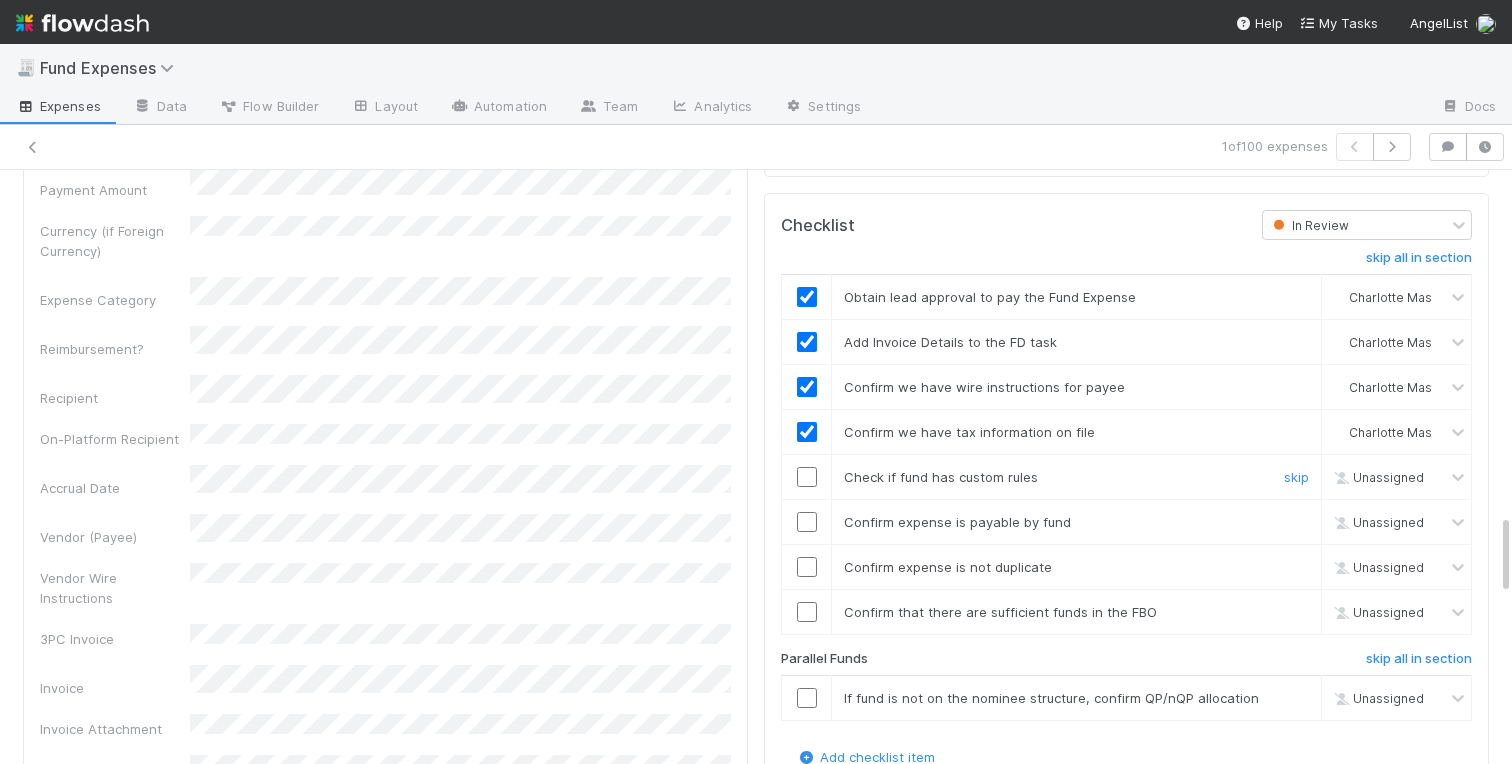click at bounding box center [807, 477] 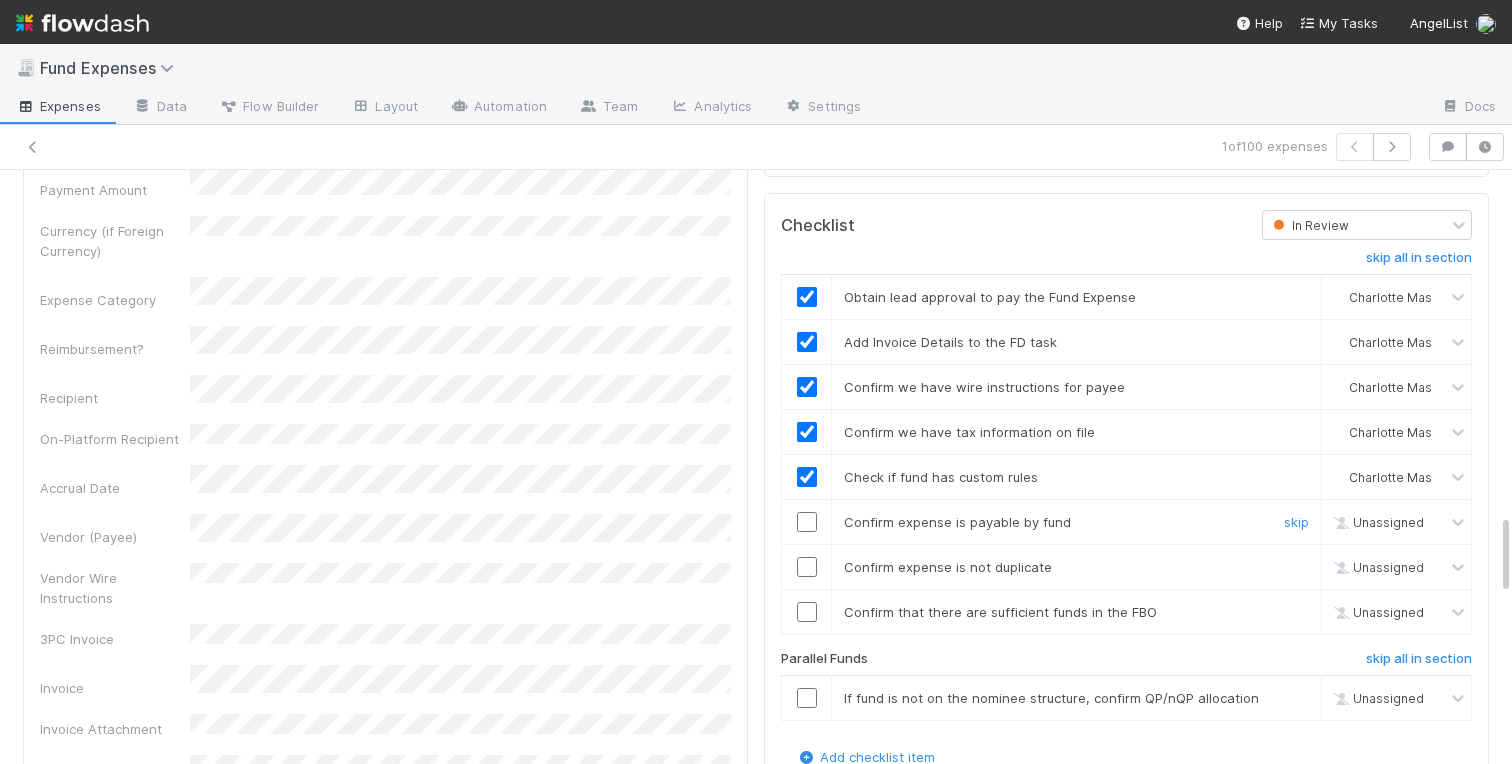 click at bounding box center (807, 522) 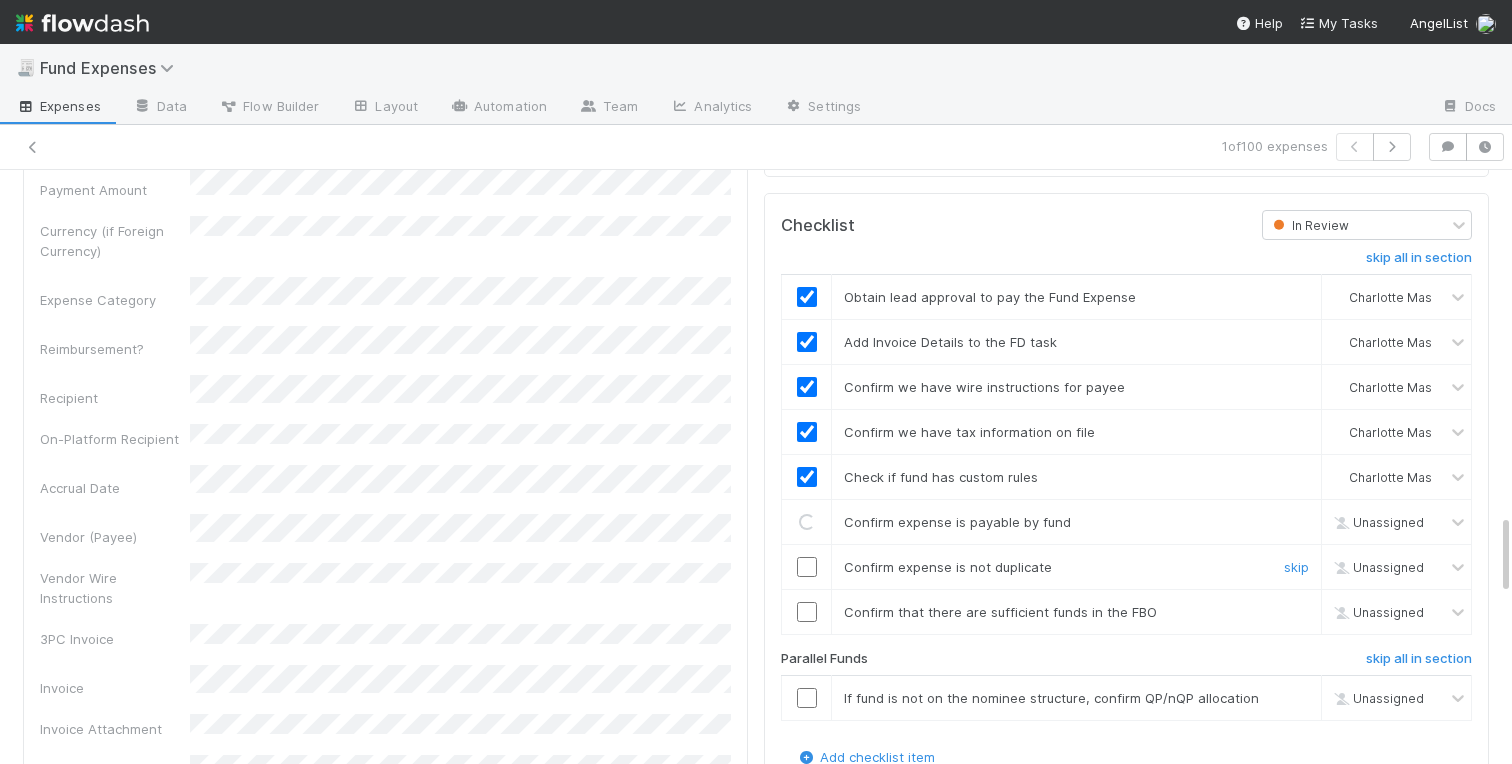 click at bounding box center [807, 567] 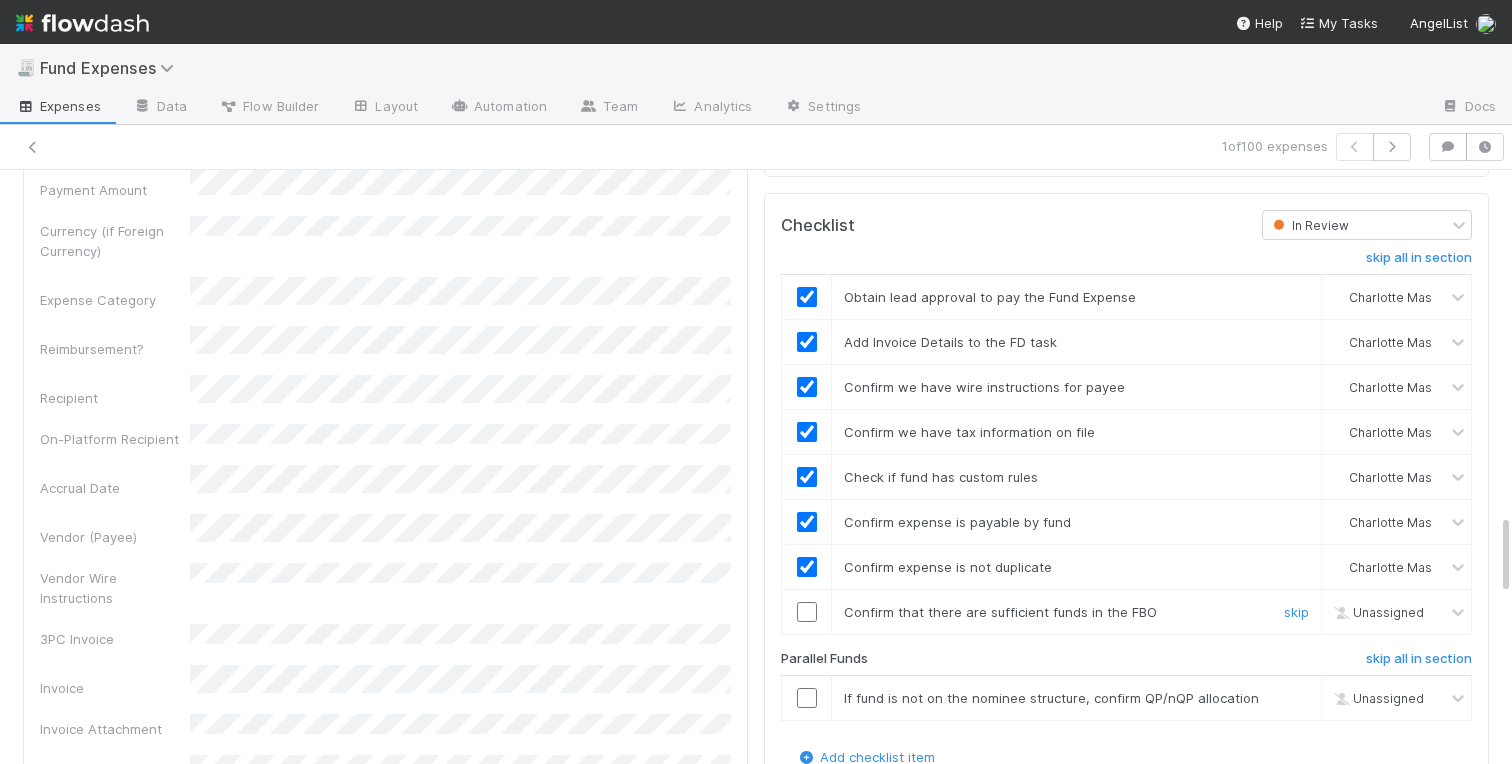 click at bounding box center (807, 612) 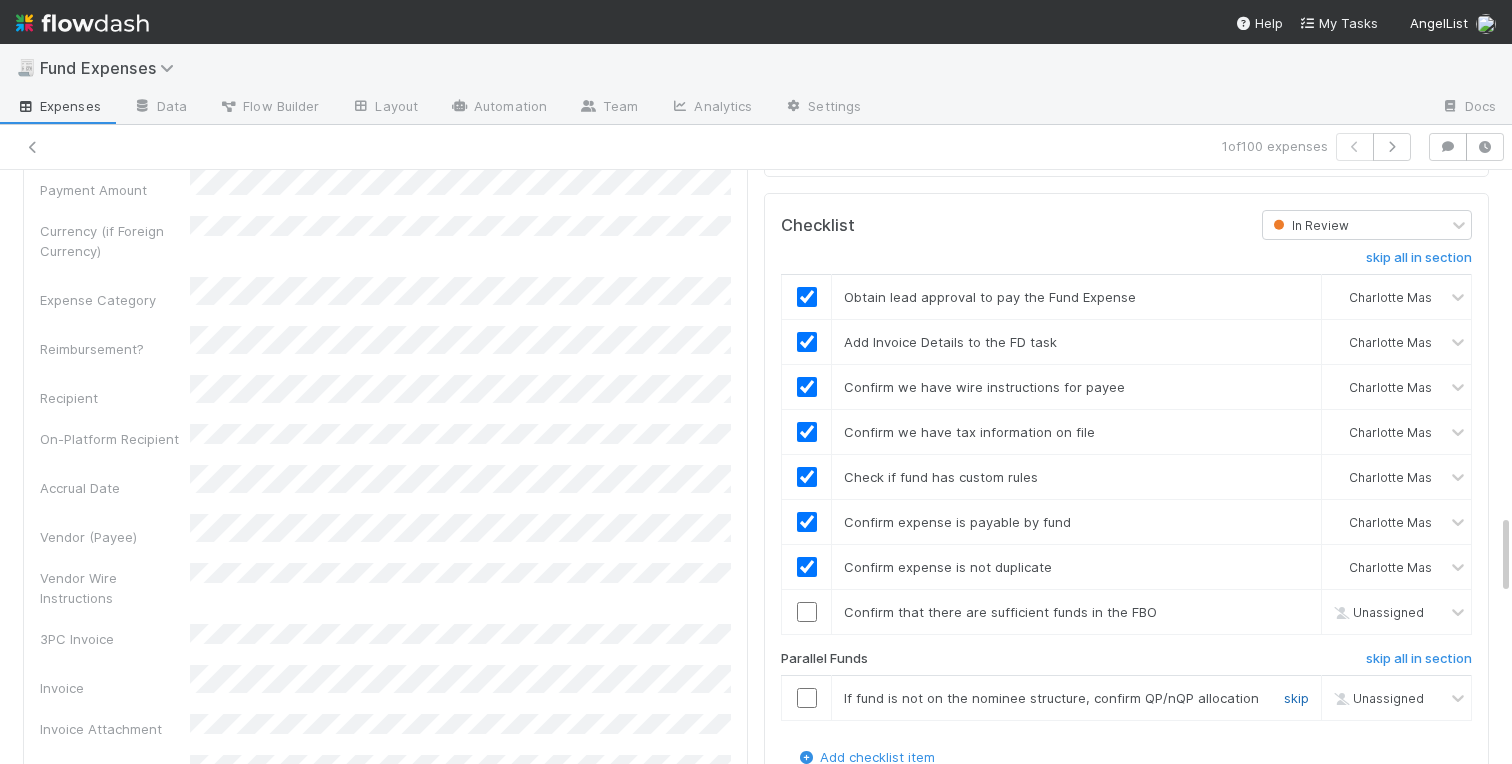 click on "skip" at bounding box center [1296, 698] 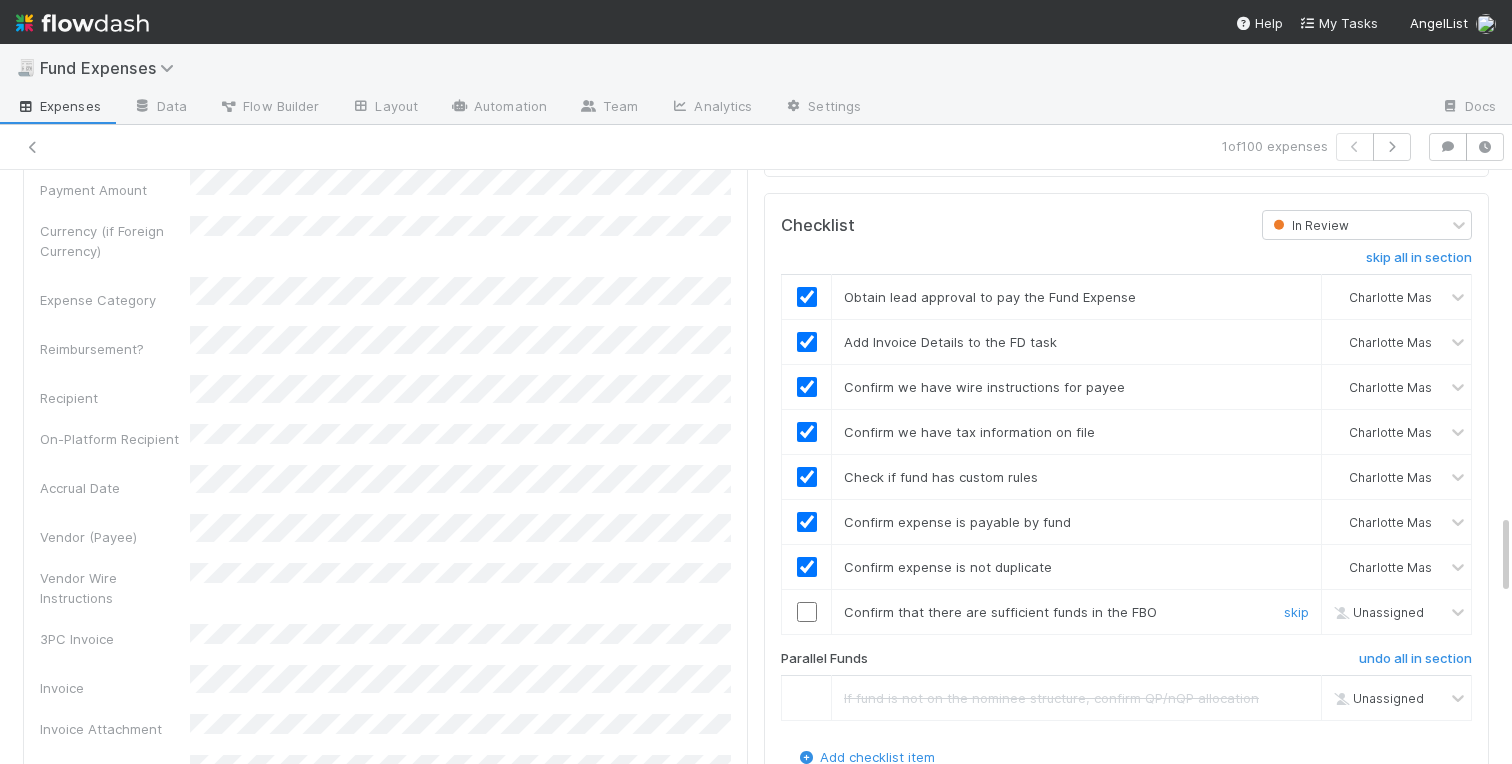 click at bounding box center (807, 612) 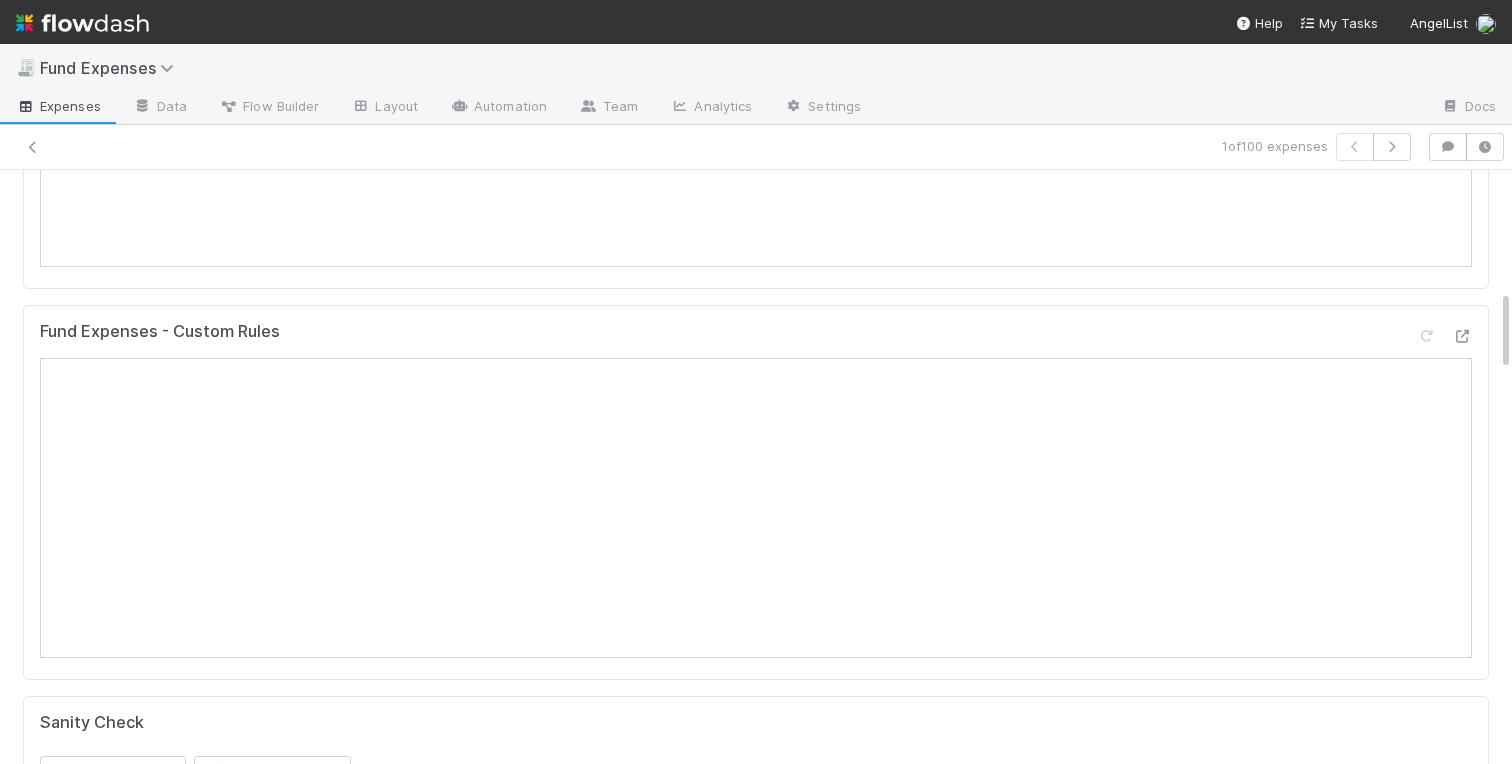scroll, scrollTop: 0, scrollLeft: 0, axis: both 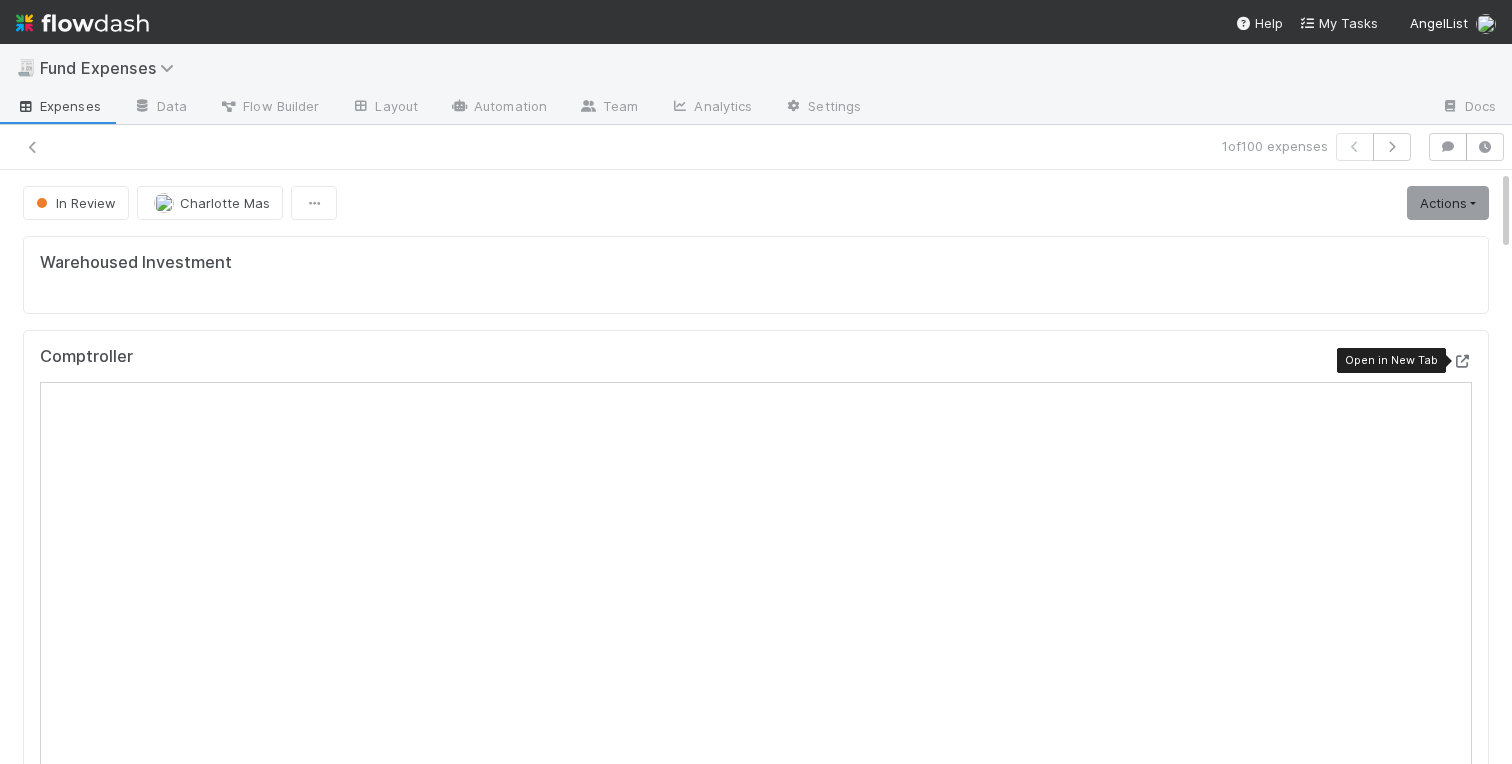 click at bounding box center [1462, 361] 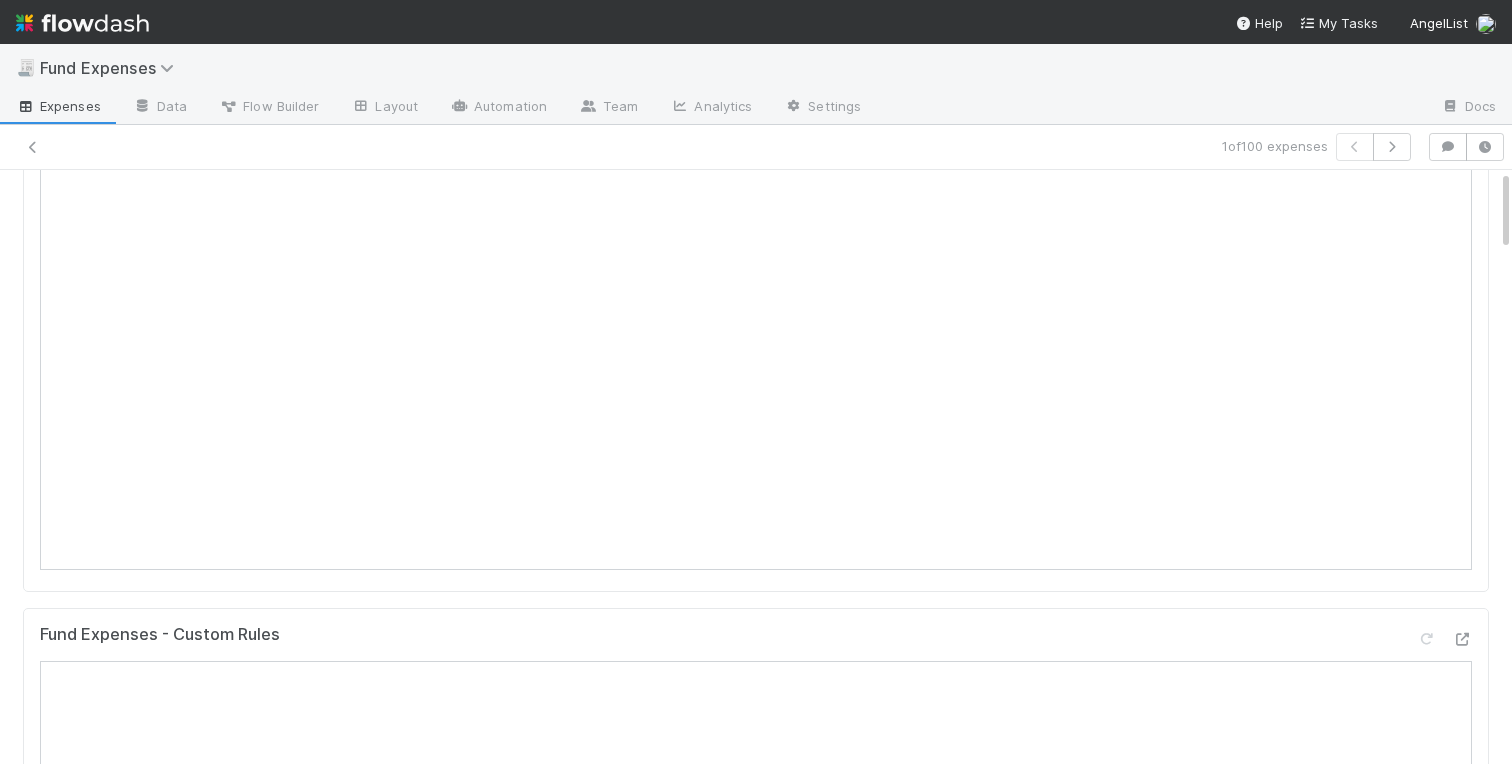 scroll, scrollTop: 0, scrollLeft: 0, axis: both 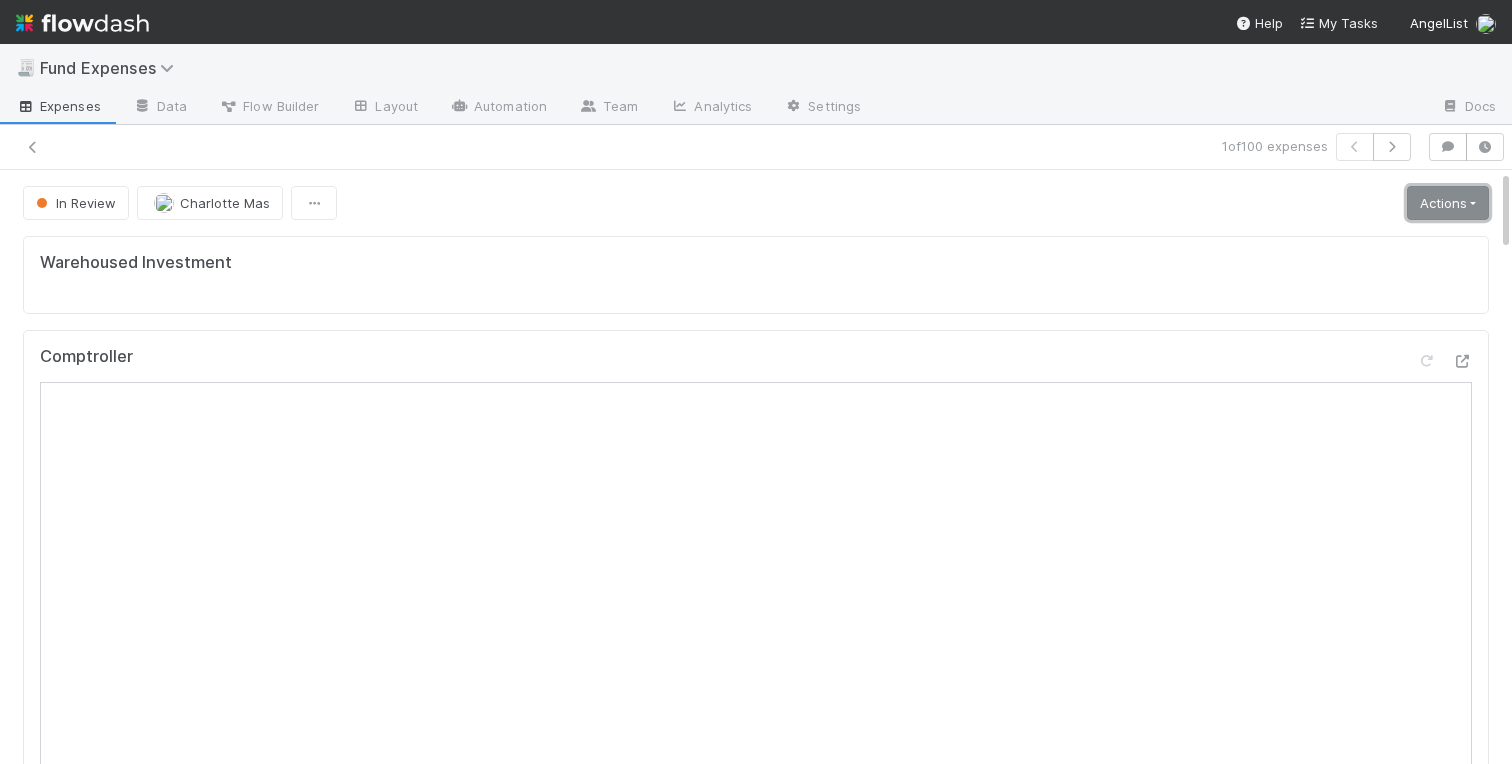 click on "Actions" at bounding box center (1448, 203) 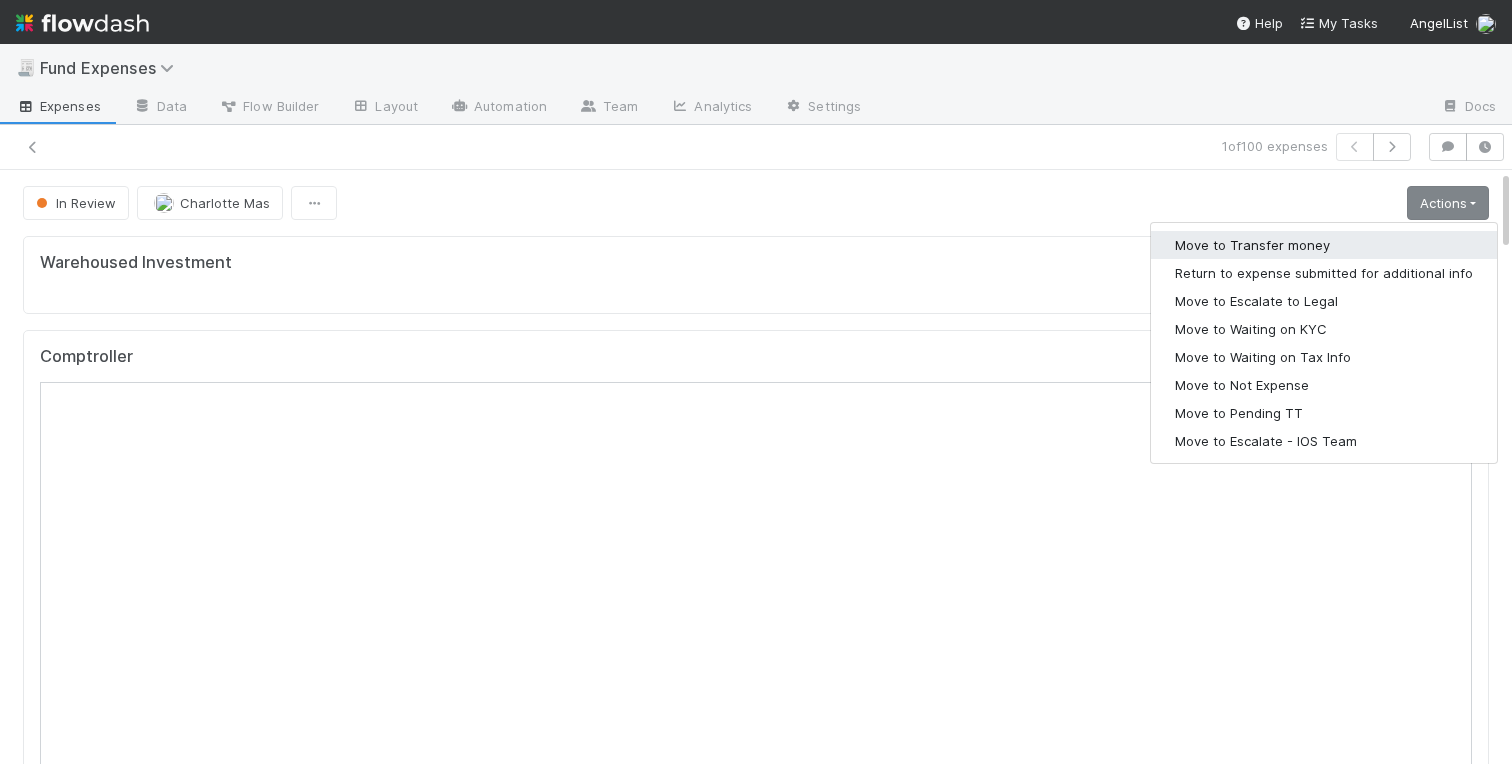 click on "Move to Transfer money" at bounding box center [1324, 245] 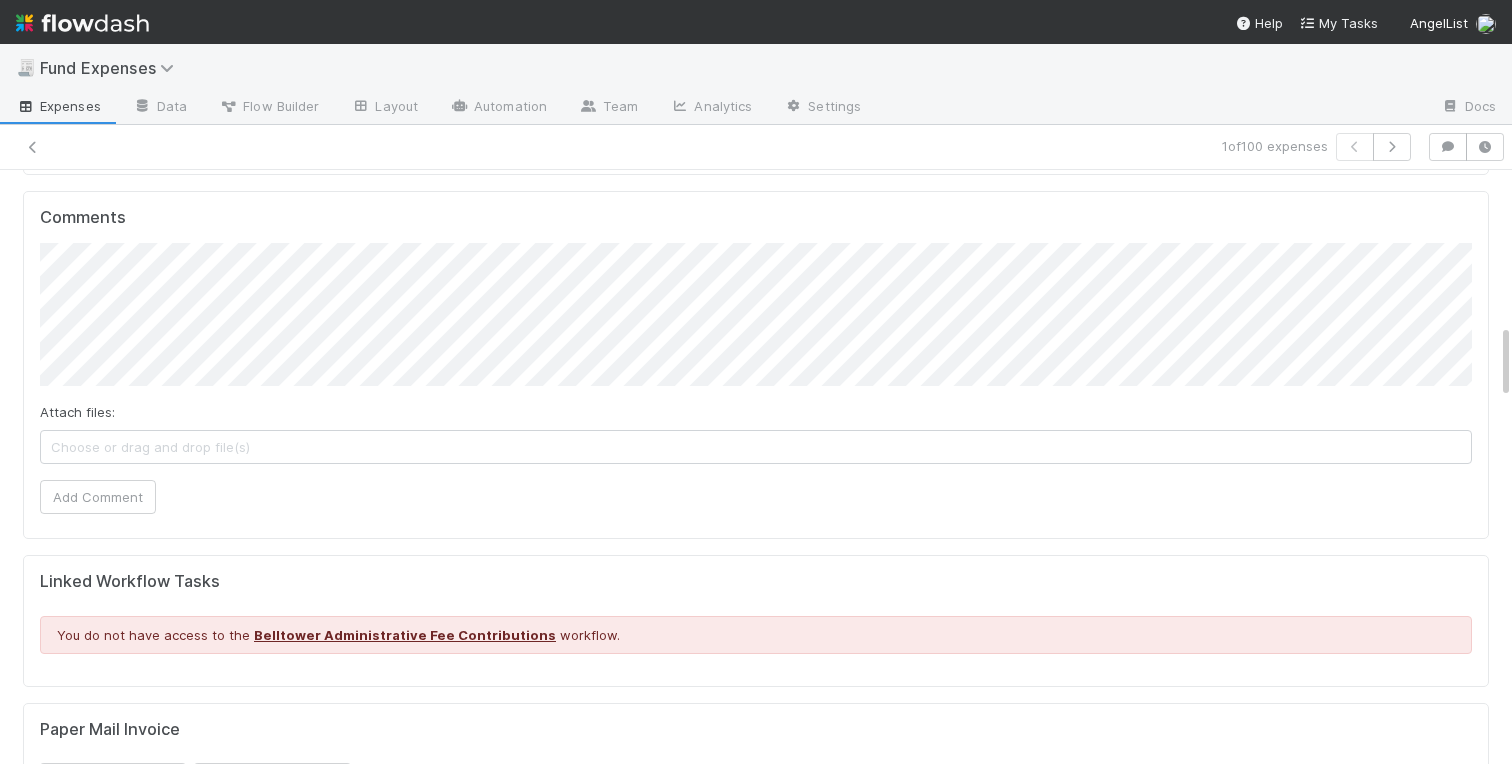 scroll, scrollTop: 1411, scrollLeft: 0, axis: vertical 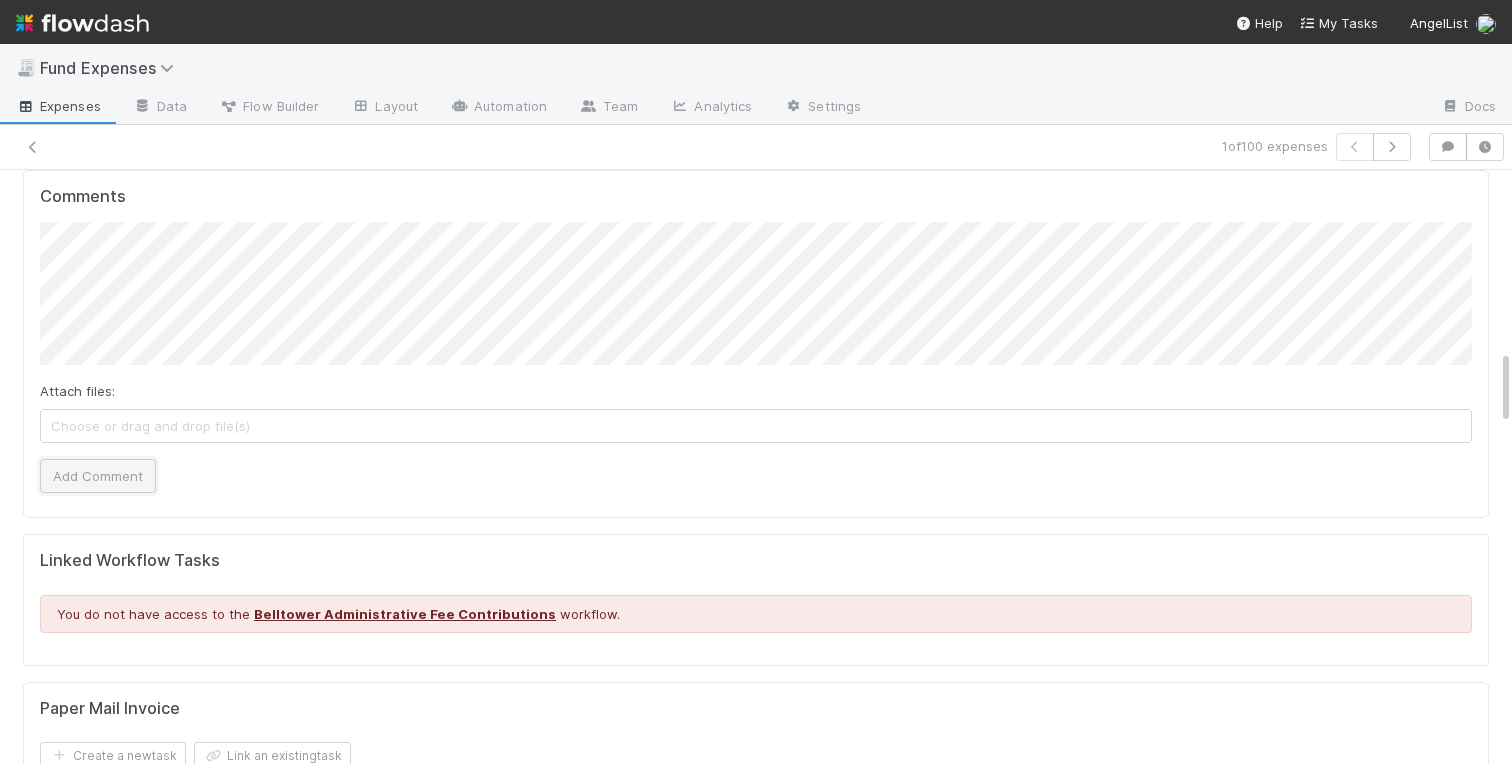 click on "Add Comment" at bounding box center [98, 476] 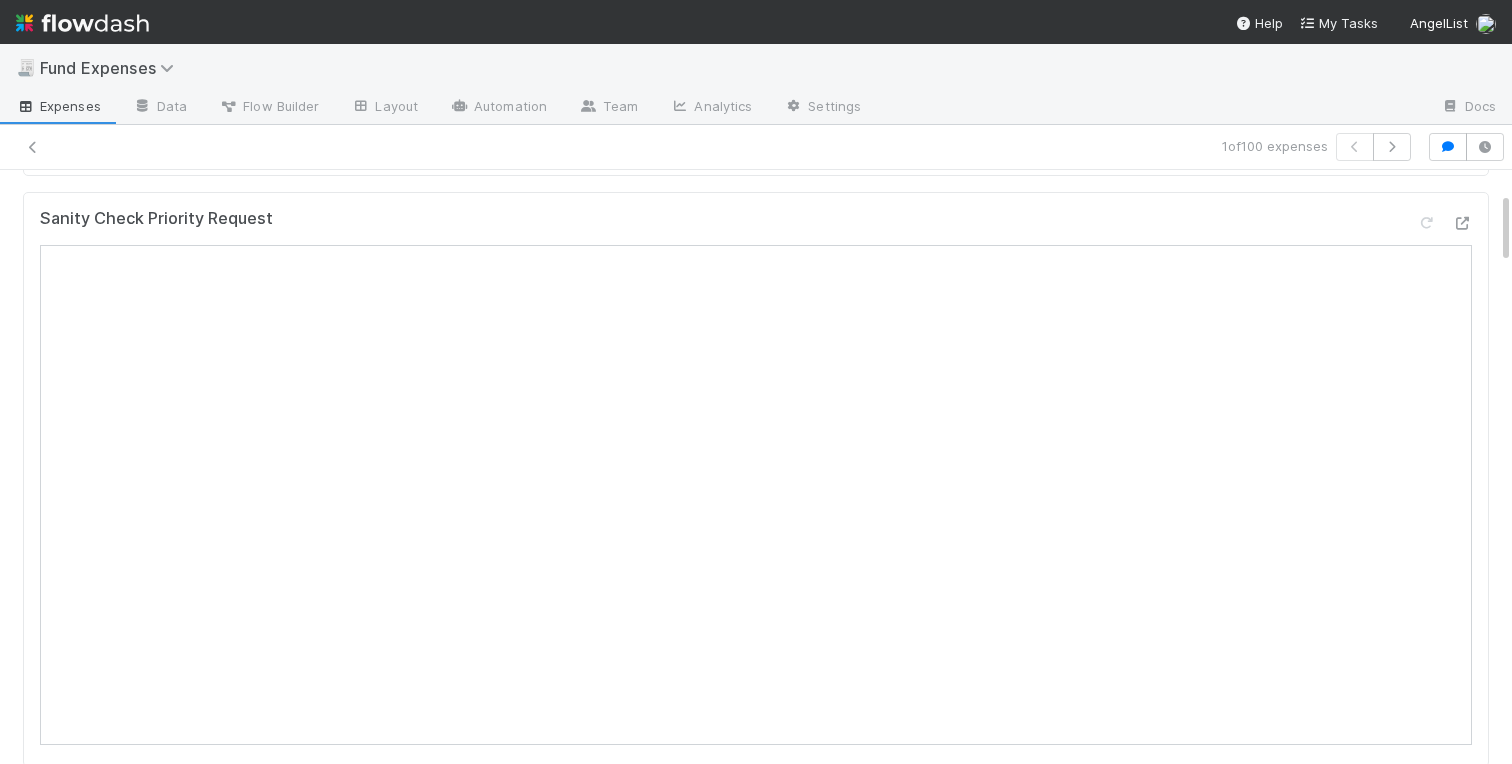 scroll, scrollTop: 0, scrollLeft: 0, axis: both 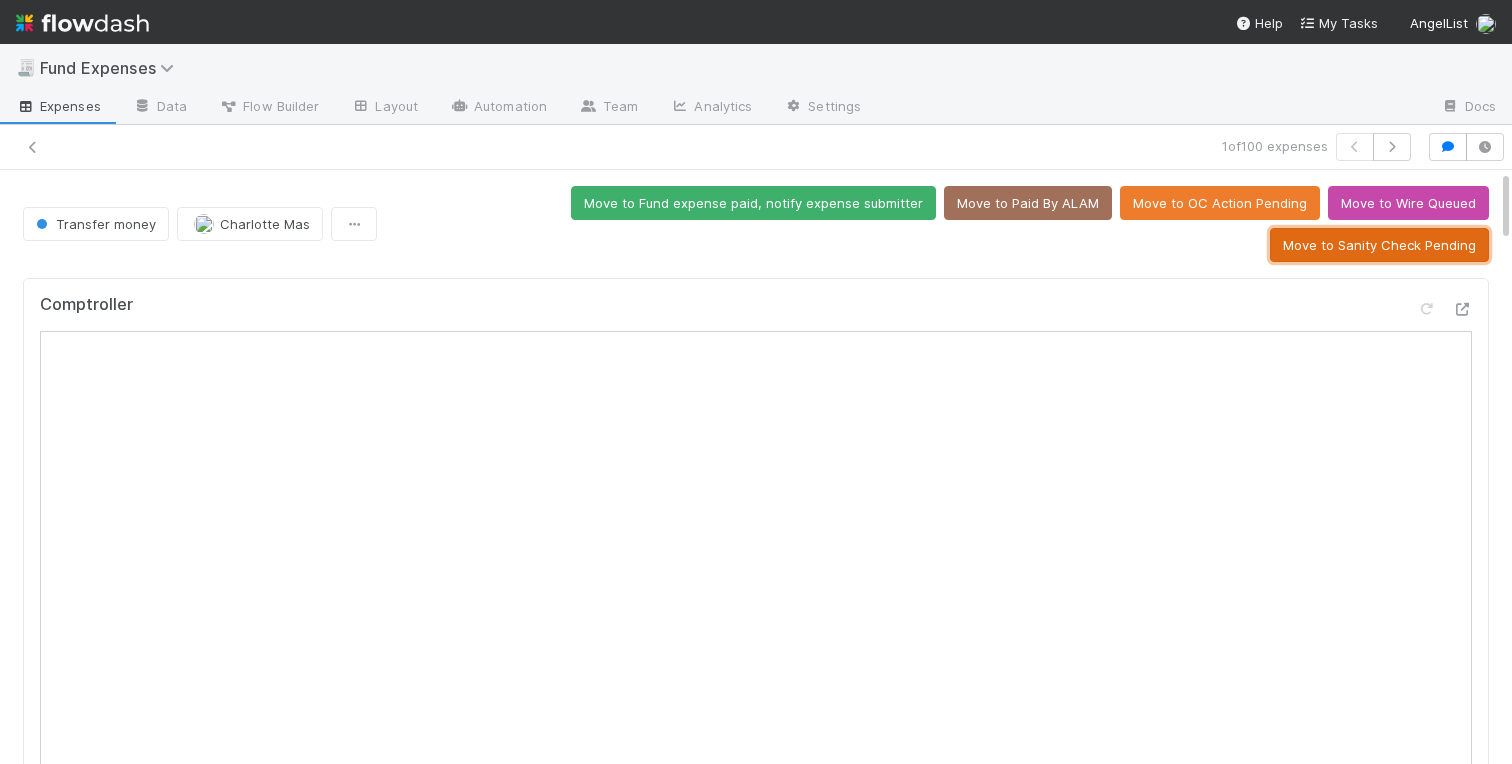 click on "Move to Sanity Check Pending" at bounding box center (1379, 245) 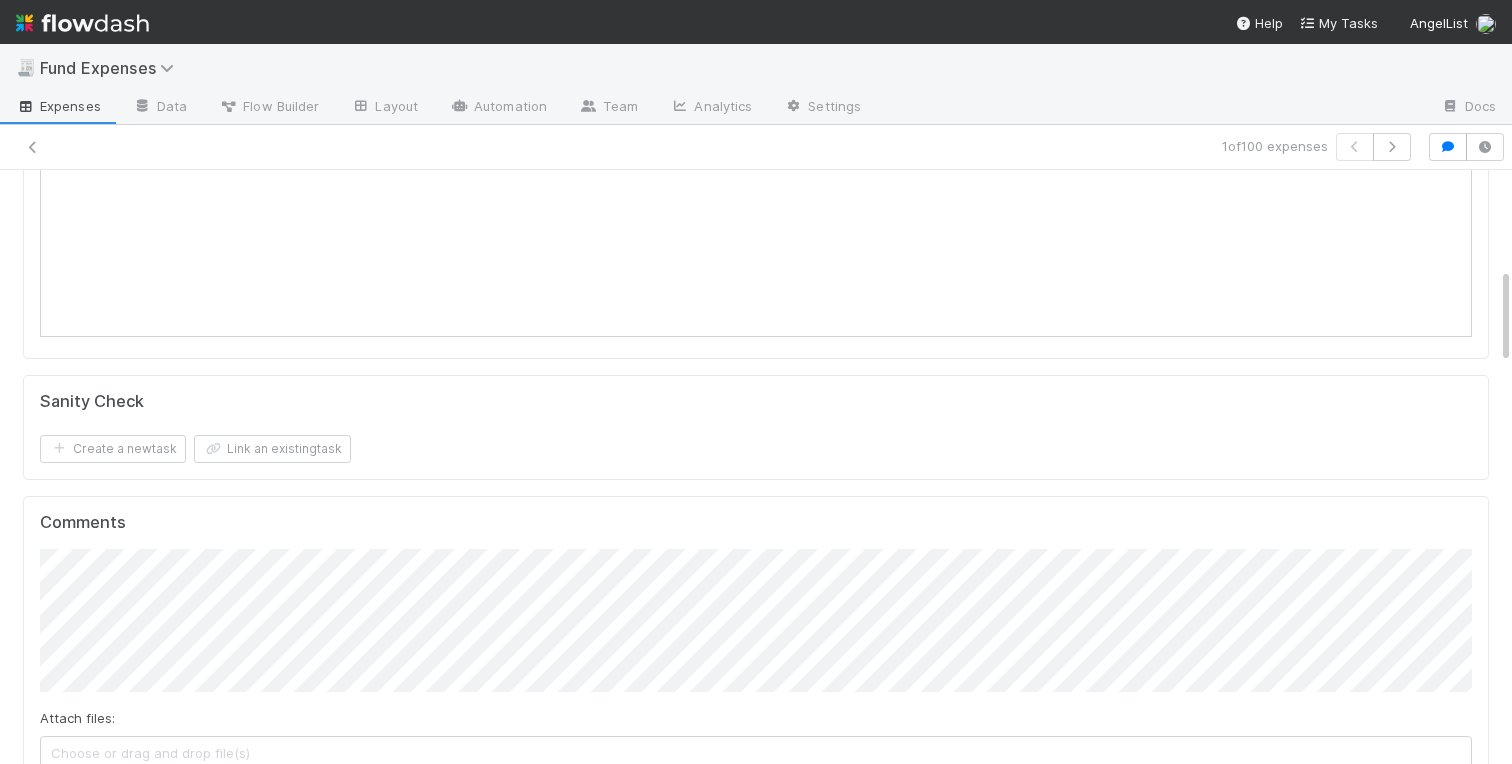 scroll, scrollTop: 384, scrollLeft: 0, axis: vertical 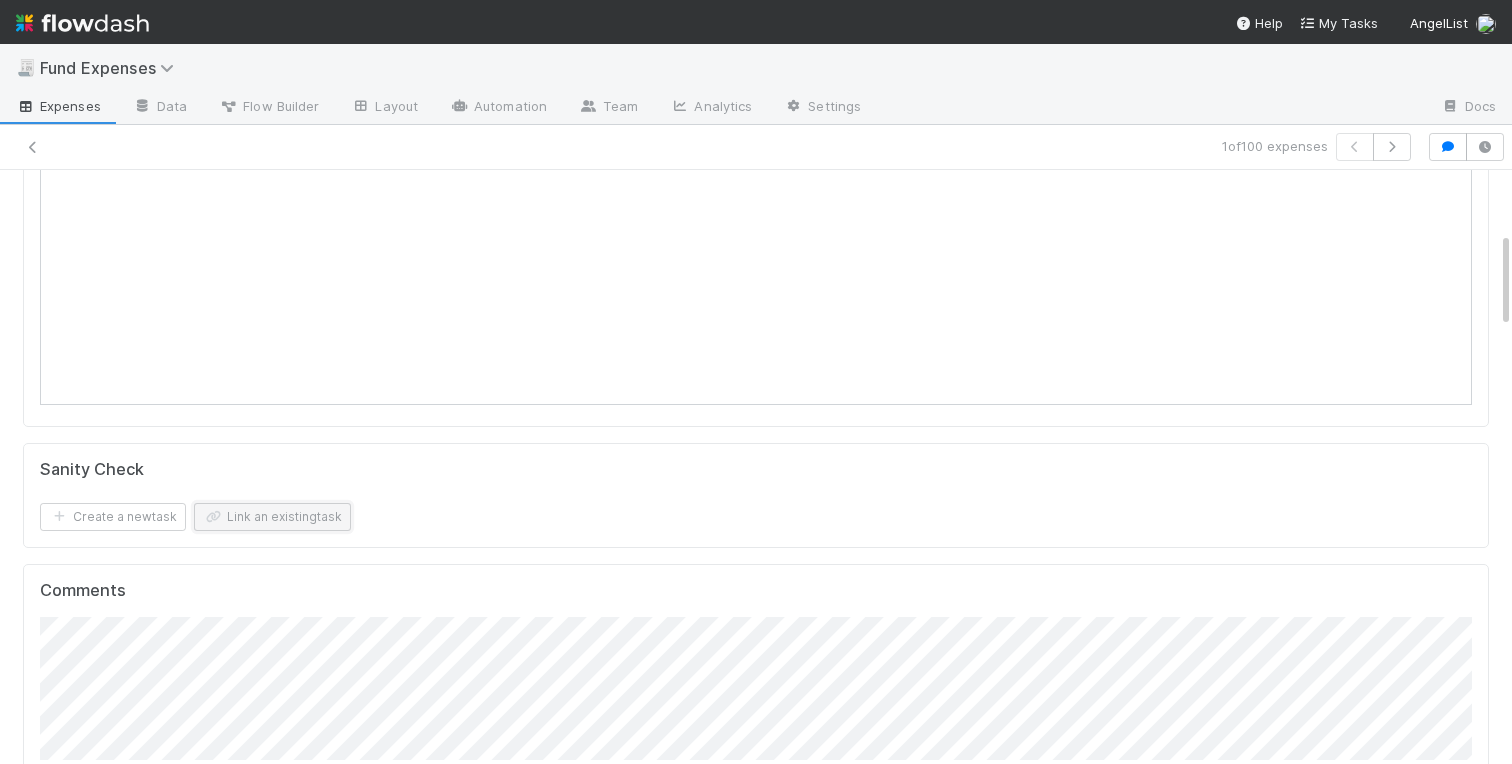 click on "Link an existing  task" at bounding box center [272, 517] 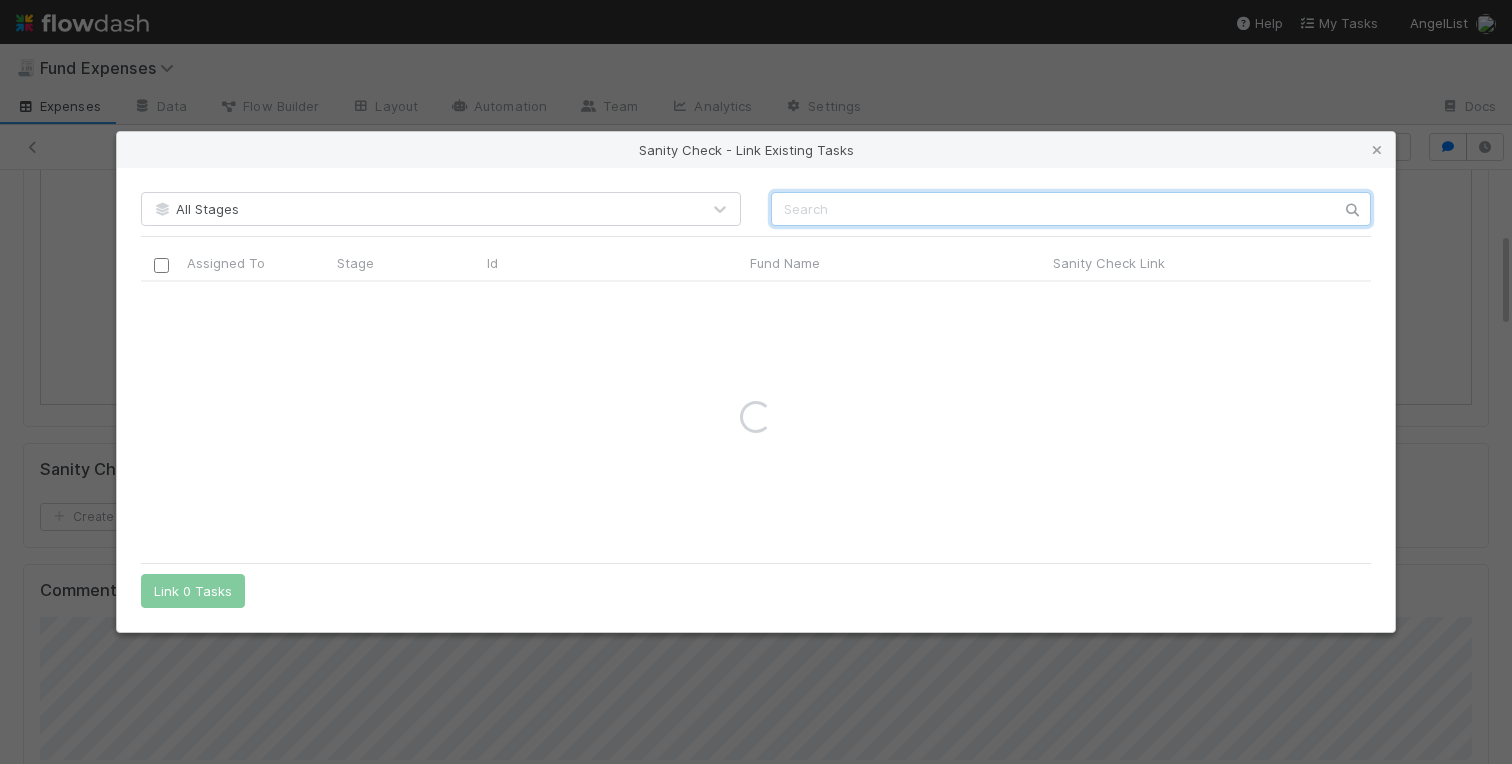 click at bounding box center [1071, 209] 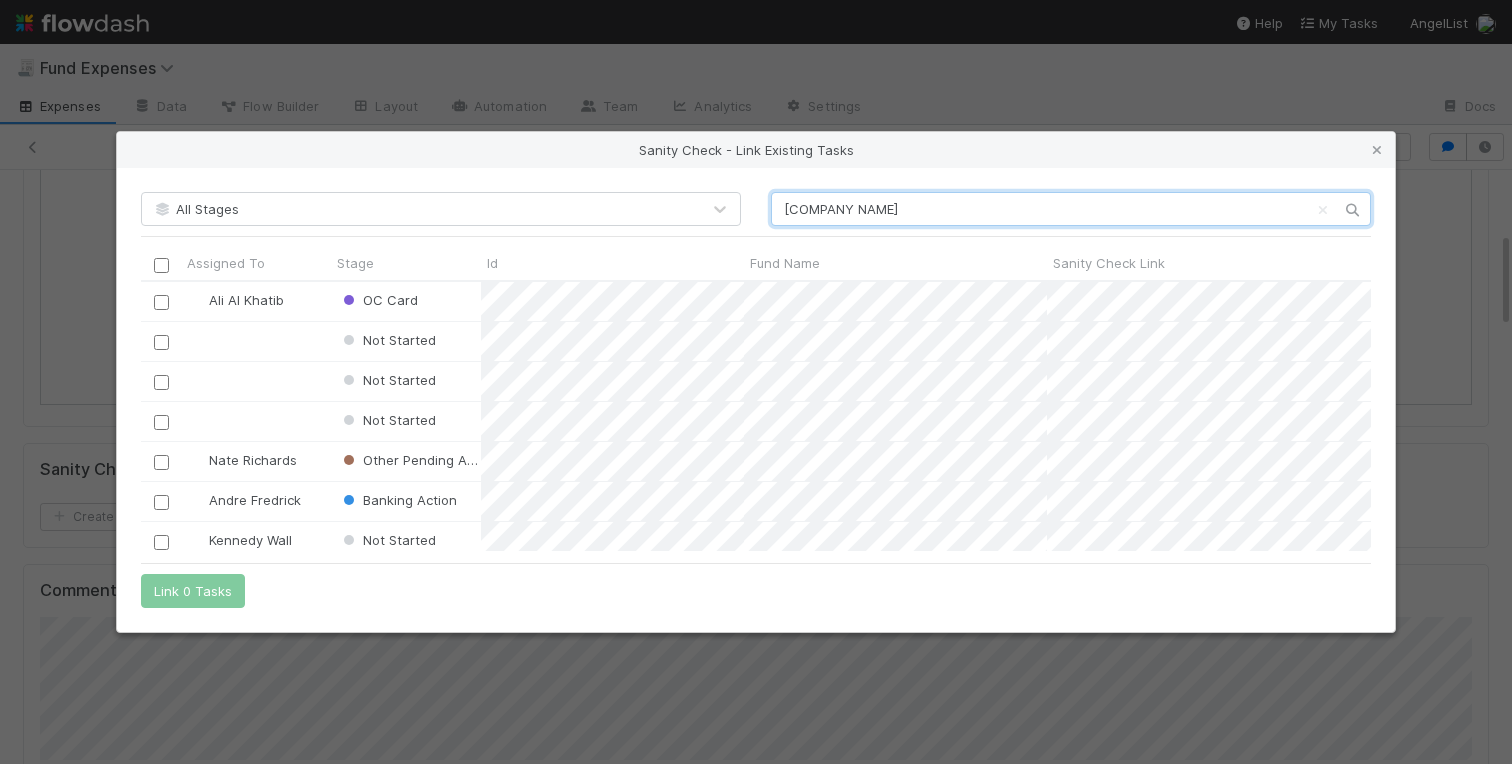 scroll, scrollTop: 1, scrollLeft: 1, axis: both 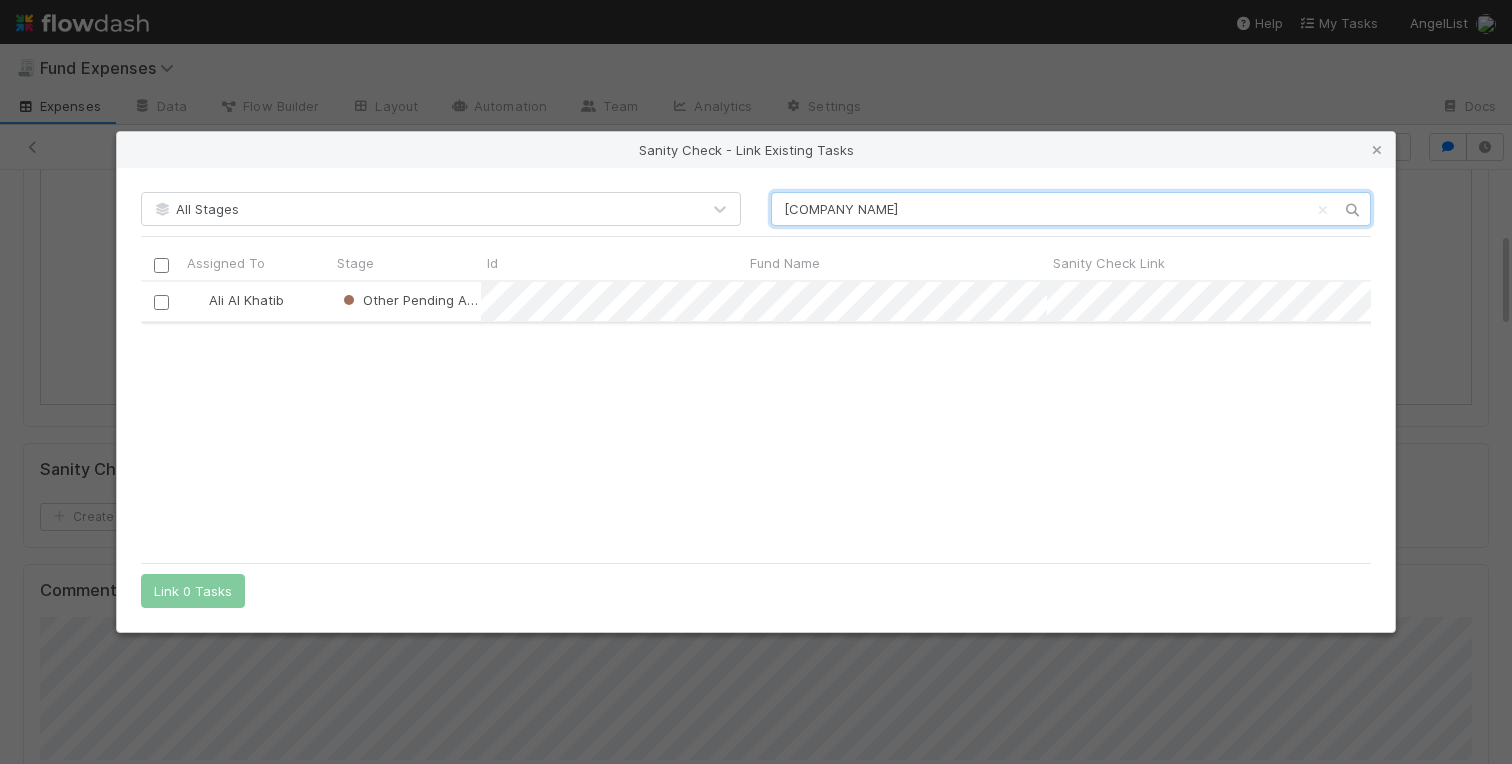 type on "Hypersphere Ventures I, L" 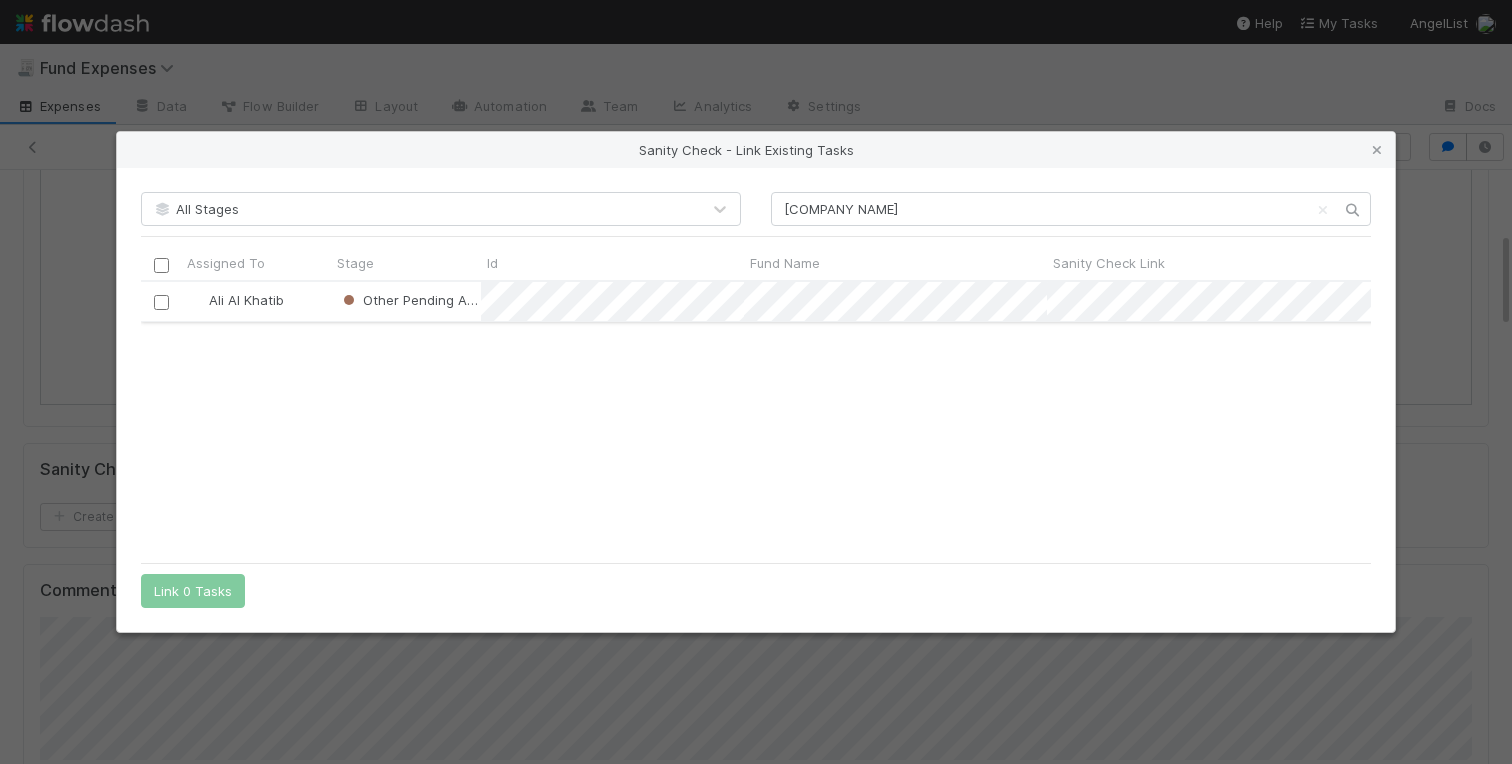 click at bounding box center (161, 302) 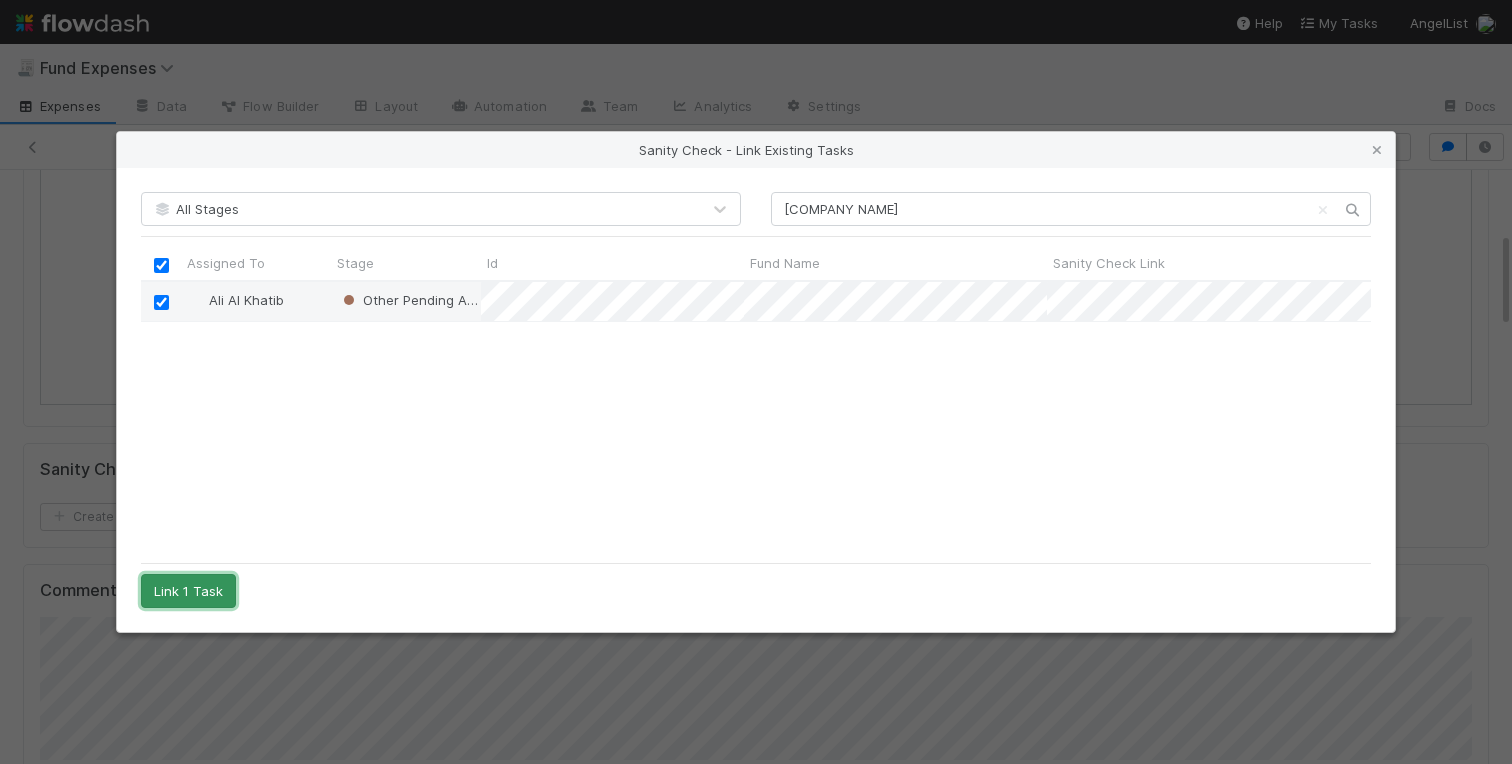 click on "Link   1 Task" at bounding box center [188, 591] 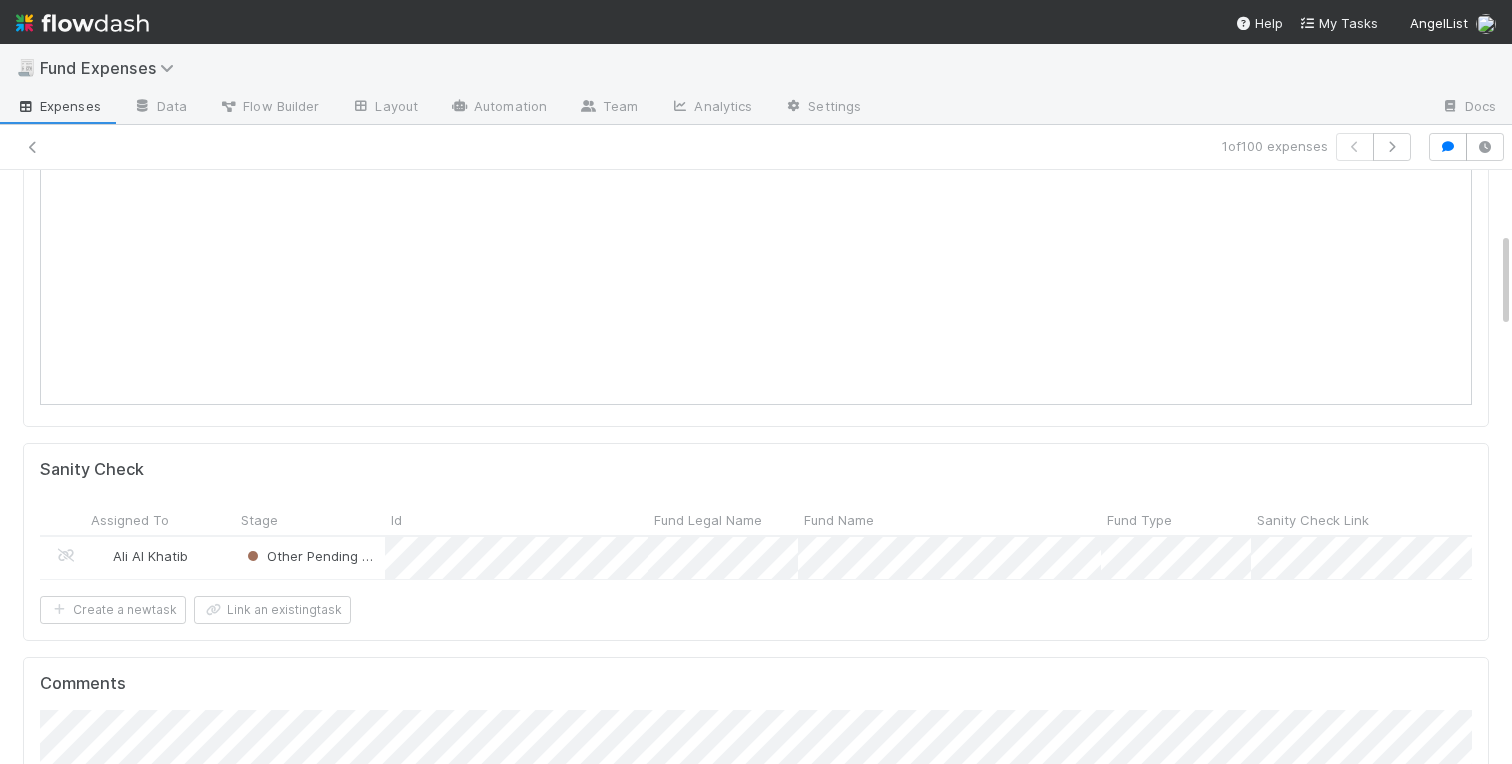 click on "Comptroller Sanity Check    Assigned To Stage Id Fund Legal Name Fund Name Fund Type Sanity Check Link Discrepancy Amount Last Passed At IOS Owner Slack ID Slack Notifcation OC Card Follow-Up Date Contributions Match? Investments Match? Admin Expenses Match? Mgmt Expenses Match? Other Expenses Match? Pending Action Summary Escalation Context Prioritize Priority Resolved?  Time Stamp - Prioritize Priority Request Submitter (Full Name) Time Stamp - Completed Fund Page Link Summary Description Manual OC Creation? Last Passed Calculated Components Current Calculated Components Ported Fund? Created On Updated On Ali Al Khatib   Other Pending Action 7/12/25, 2:40:18 PM 8/2/25, 4:16:17 PM Create a new  task Link an existing  task Comments Attach files: Choose or drag and drop file(s) Add Comment Charlotte Mas 21 seconds ago   Edit Delete Linked Workflow Tasks You do not have access to the   Belltower Administrative Fee Contributions   workflow. Paper Mail Invoice   Create a new  task Link an existing  task Details" at bounding box center [756, 1819] 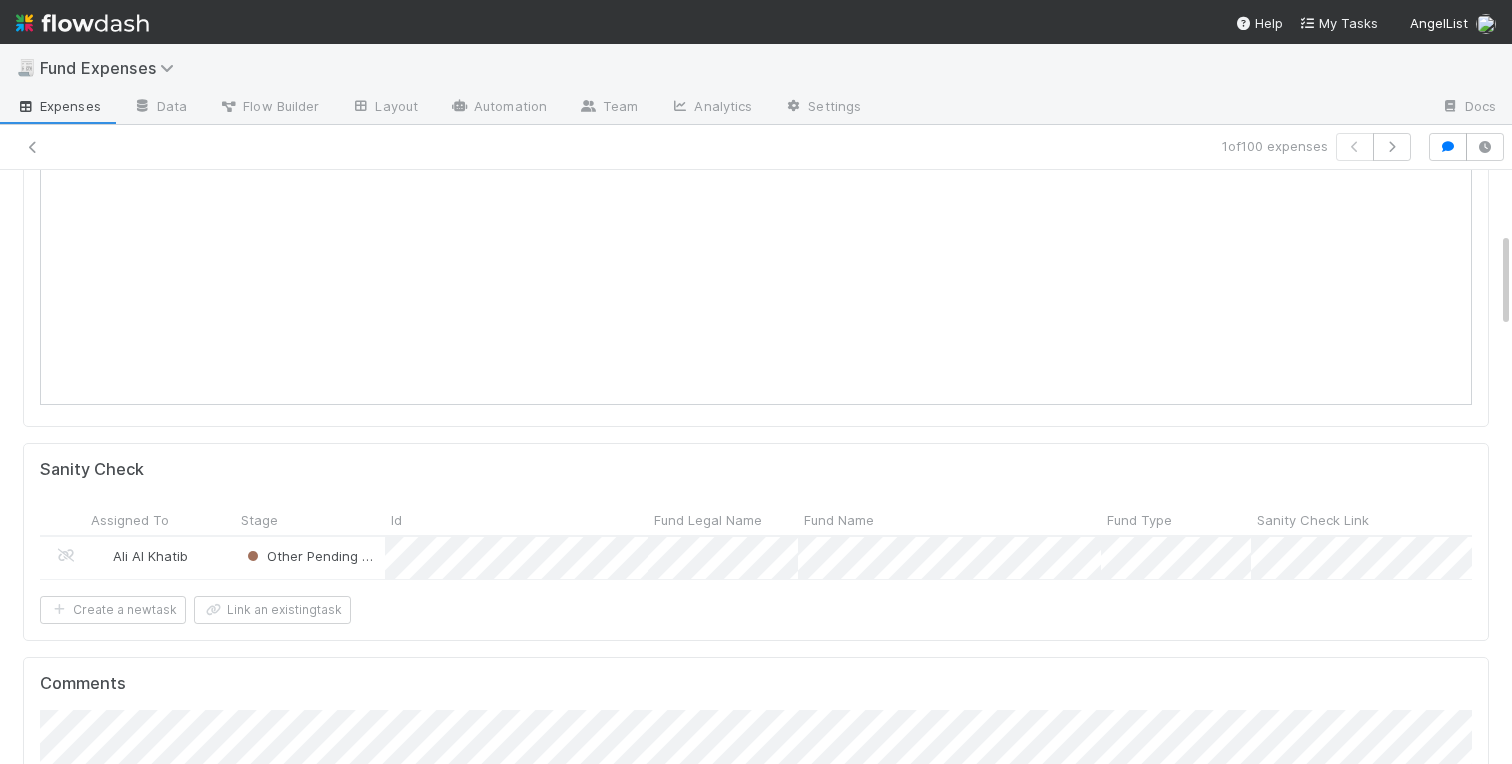 click on "Comptroller Sanity Check    Assigned To Stage Id Fund Legal Name Fund Name Fund Type Sanity Check Link Discrepancy Amount Last Passed At IOS Owner Slack ID Slack Notifcation OC Card Follow-Up Date Contributions Match? Investments Match? Admin Expenses Match? Mgmt Expenses Match? Other Expenses Match? Pending Action Summary Escalation Context Prioritize Priority Resolved?  Time Stamp - Prioritize Priority Request Submitter (Full Name) Time Stamp - Completed Fund Page Link Summary Description Manual OC Creation? Last Passed Calculated Components Current Calculated Components Ported Fund? Created On Updated On Ali Al Khatib   Other Pending Action 7/12/25, 2:40:18 PM 8/2/25, 4:16:17 PM Create a new  task Link an existing  task Comments Attach files: Choose or drag and drop file(s) Add Comment Charlotte Mas 21 seconds ago   Edit Delete Linked Workflow Tasks You do not have access to the   Belltower Administrative Fee Contributions   workflow. Paper Mail Invoice   Create a new  task Link an existing  task Details" at bounding box center [756, 1819] 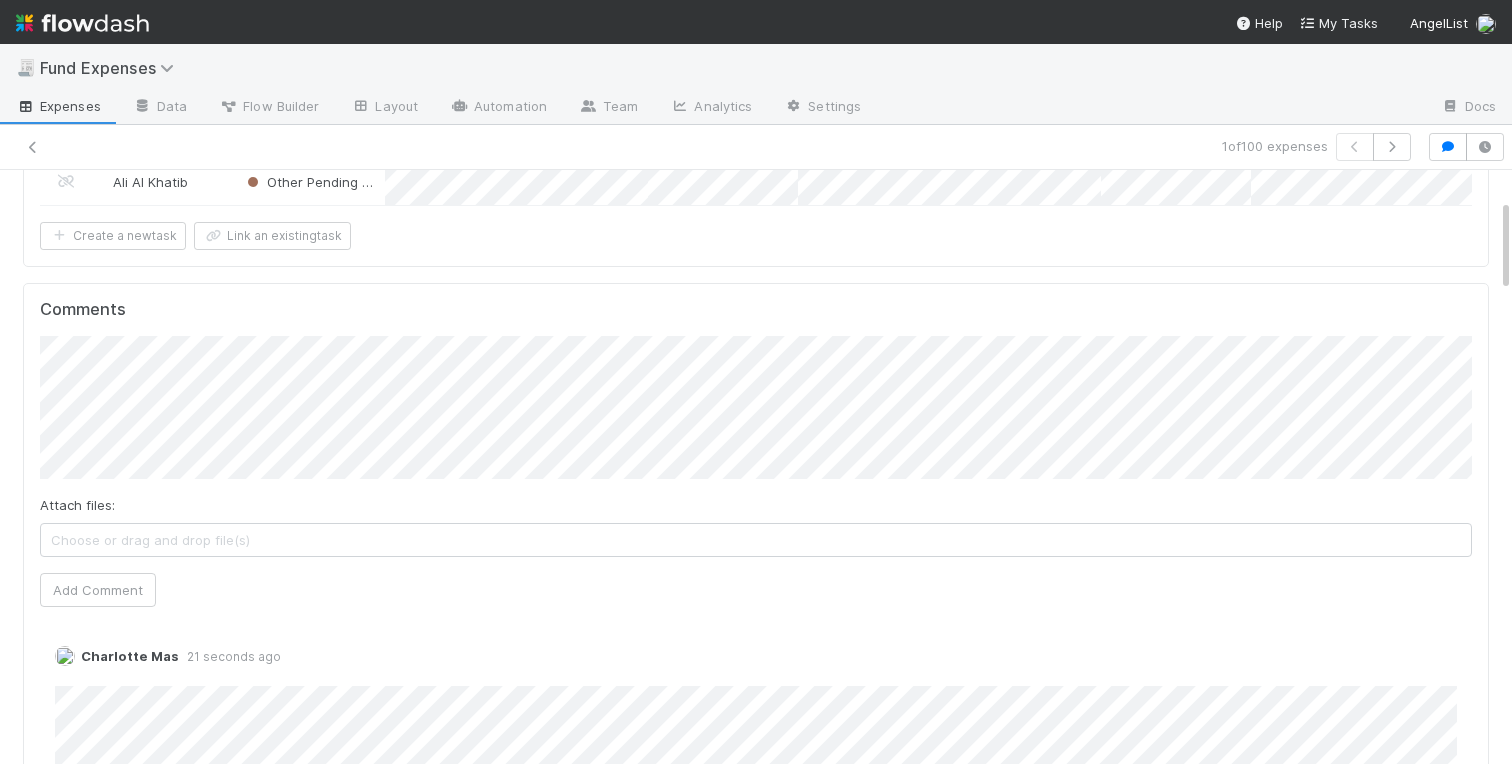 scroll, scrollTop: 0, scrollLeft: 0, axis: both 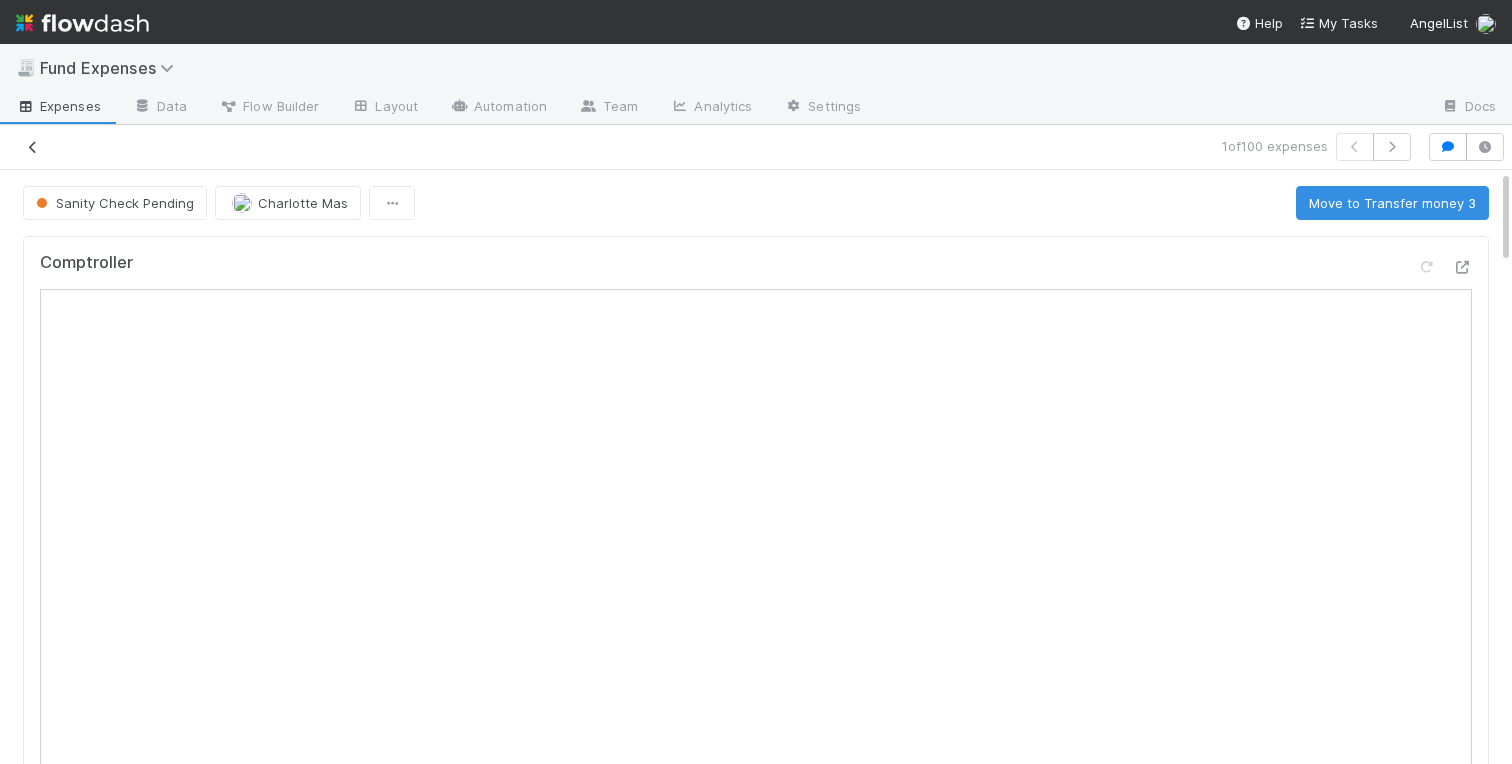click at bounding box center [33, 147] 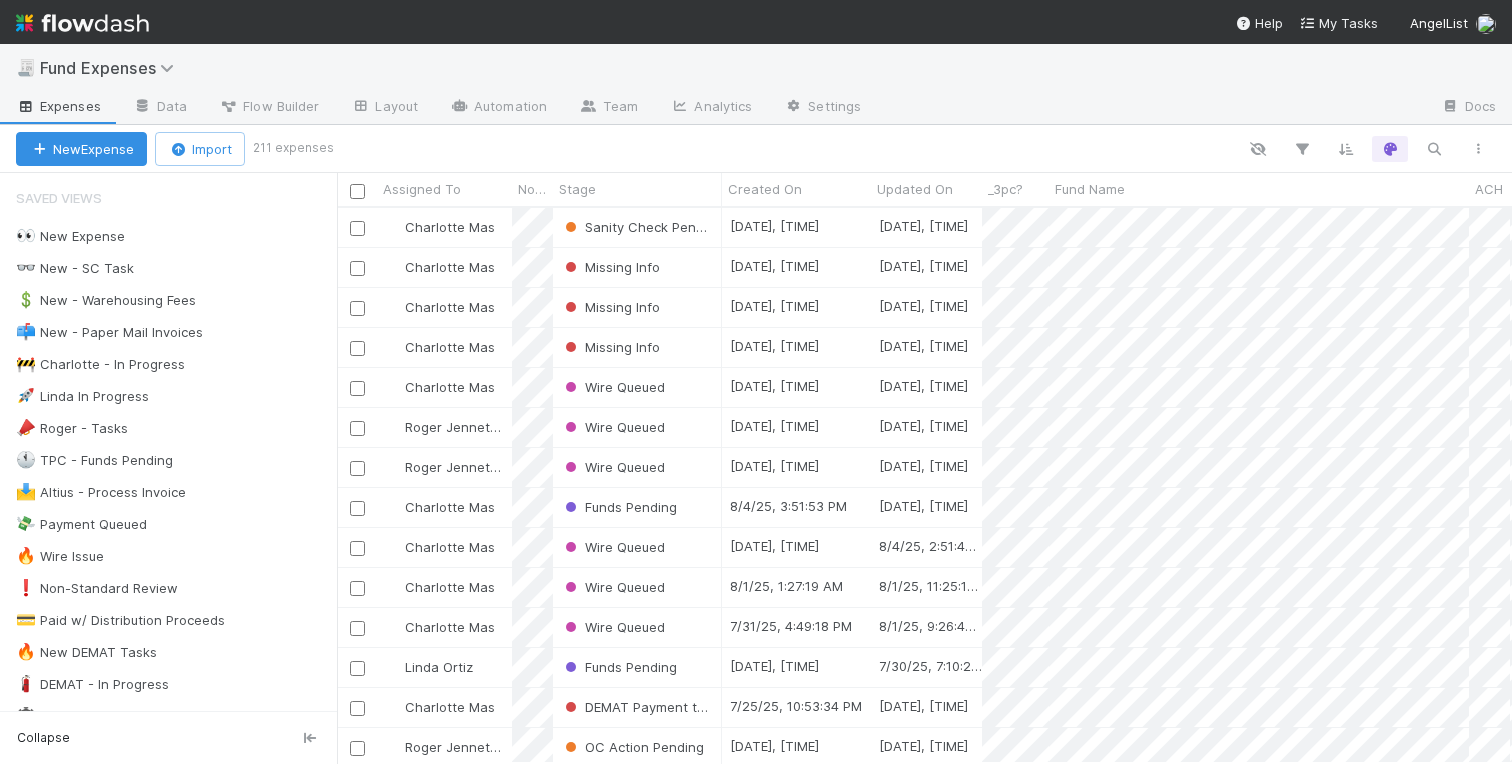 scroll, scrollTop: 555, scrollLeft: 1175, axis: both 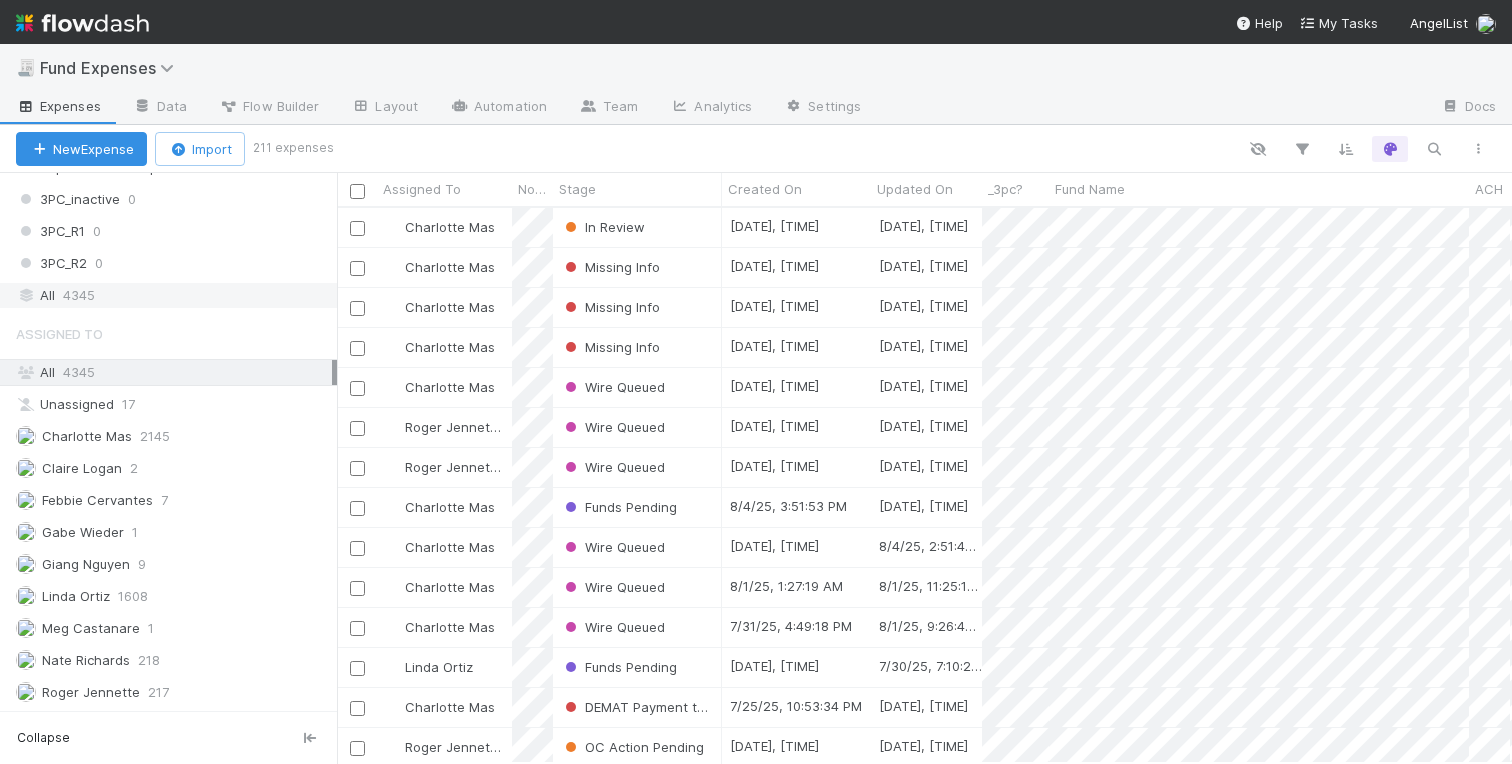 click on "4345" at bounding box center (79, 295) 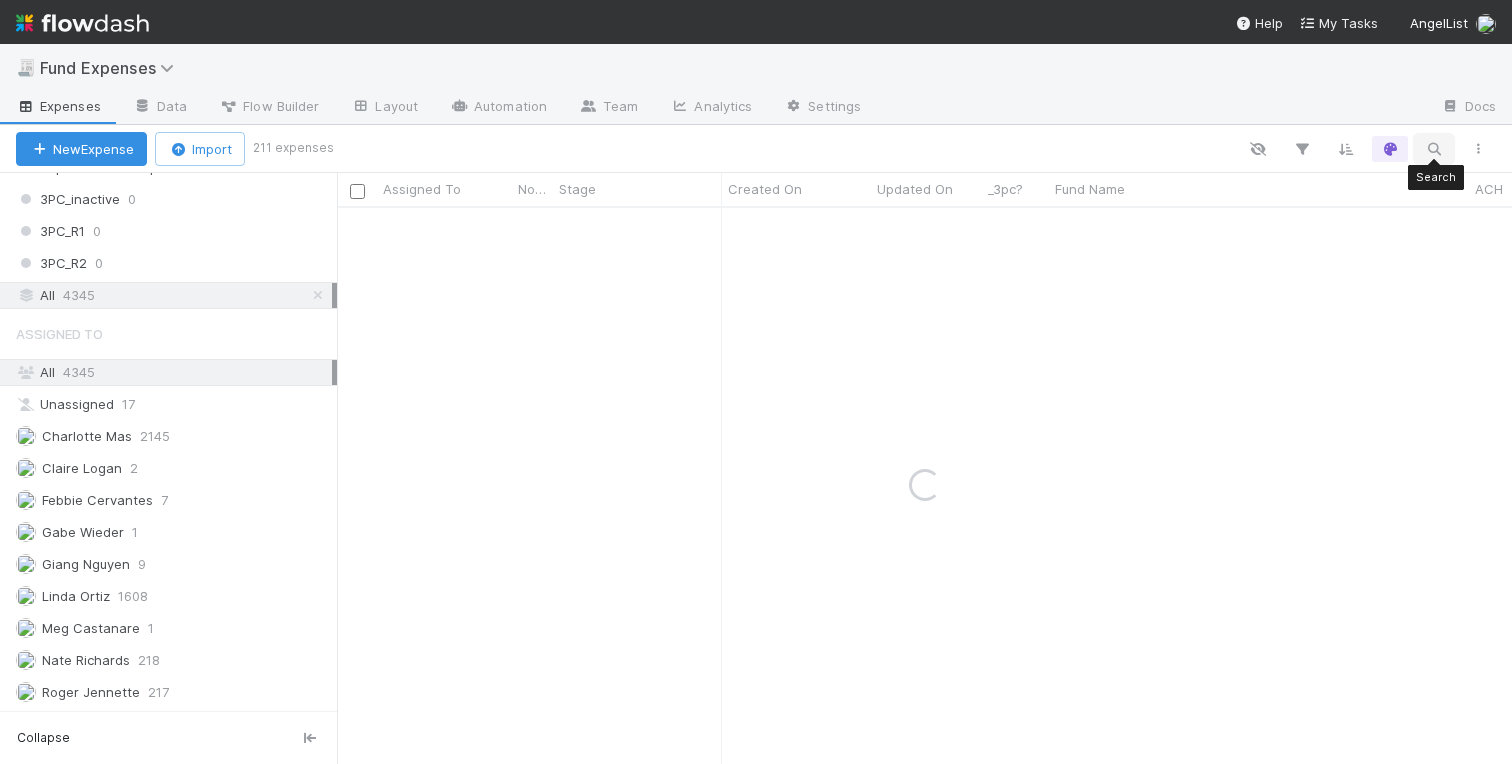 click at bounding box center (1434, 149) 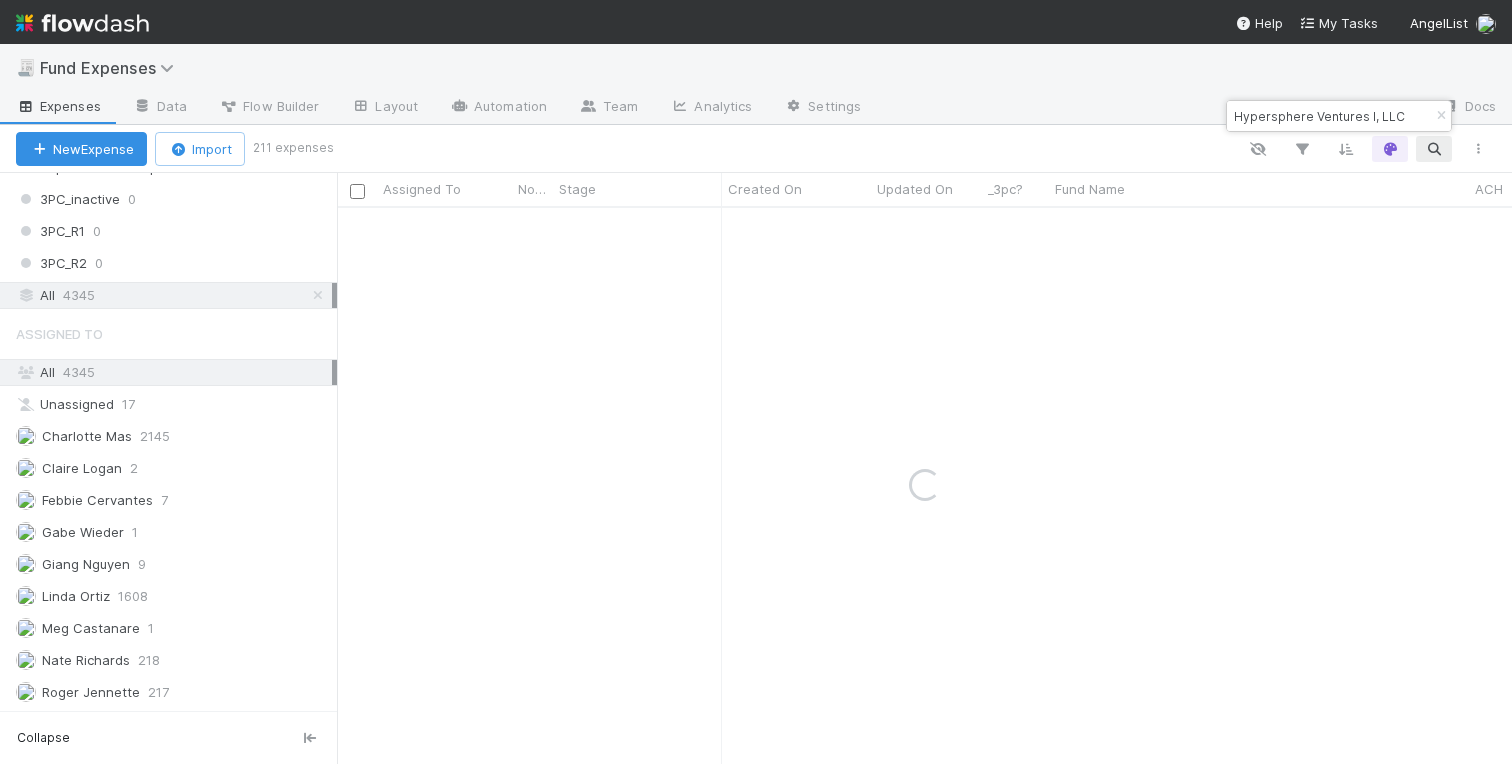 scroll, scrollTop: 0, scrollLeft: 27, axis: horizontal 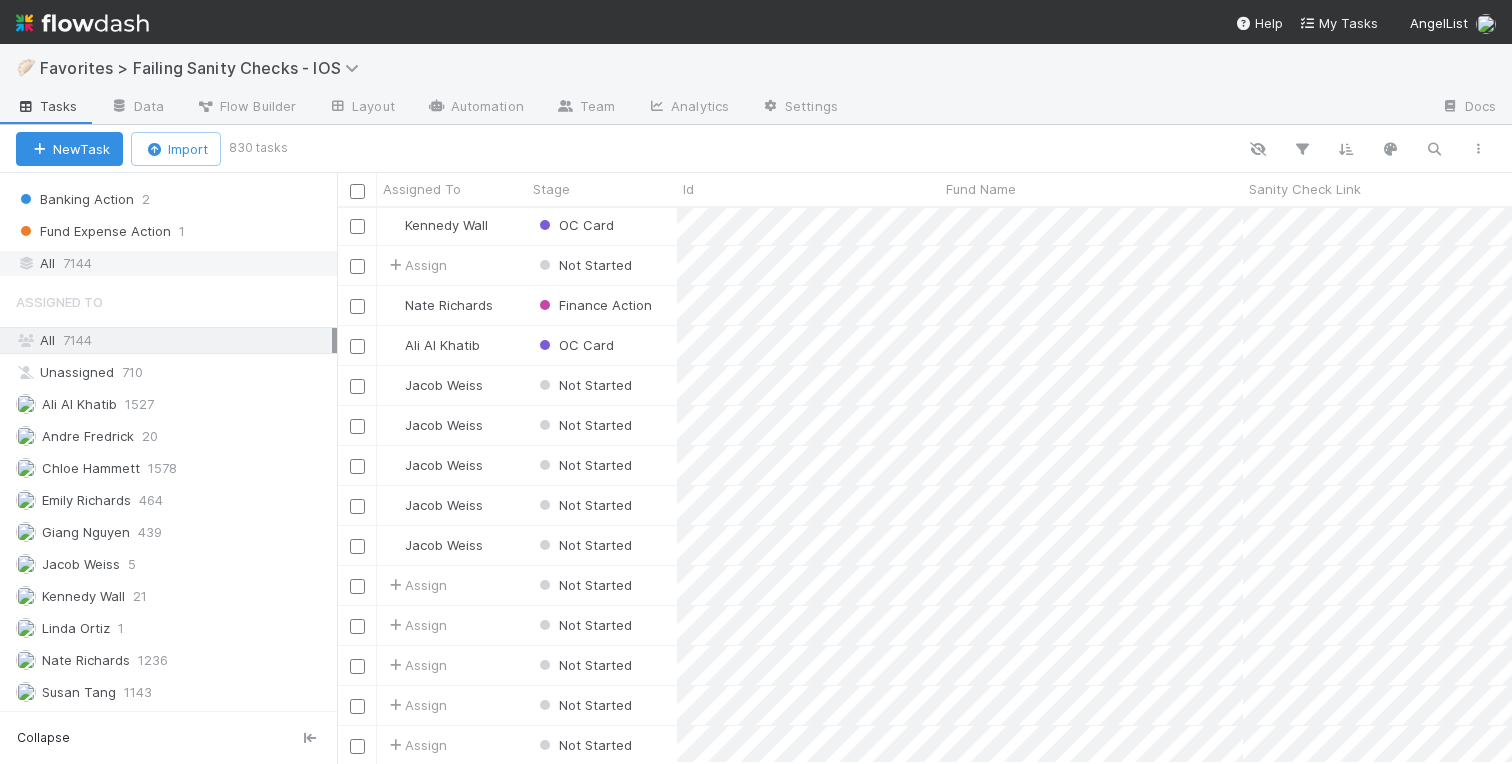 click on "7144" at bounding box center (77, 263) 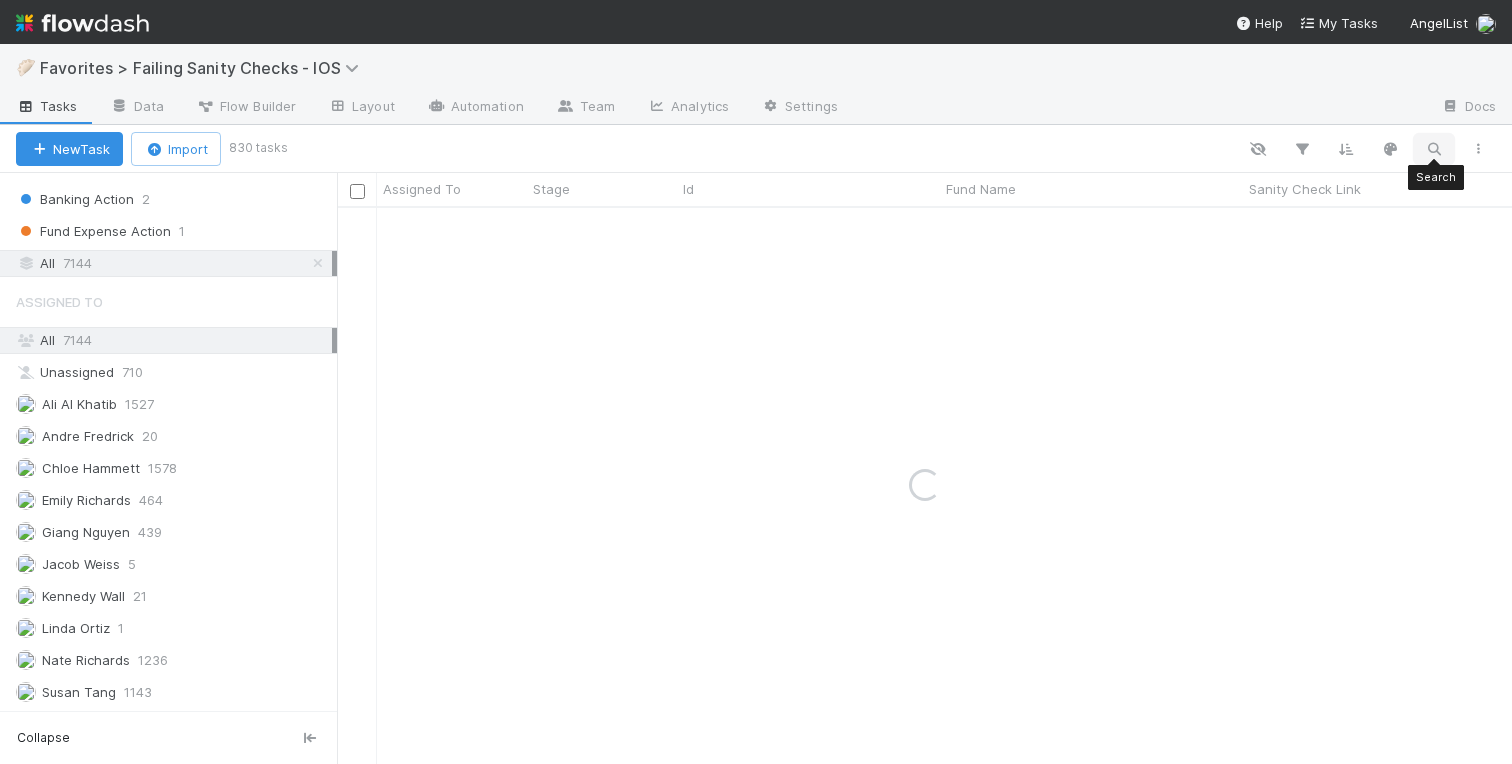 click at bounding box center (1434, 149) 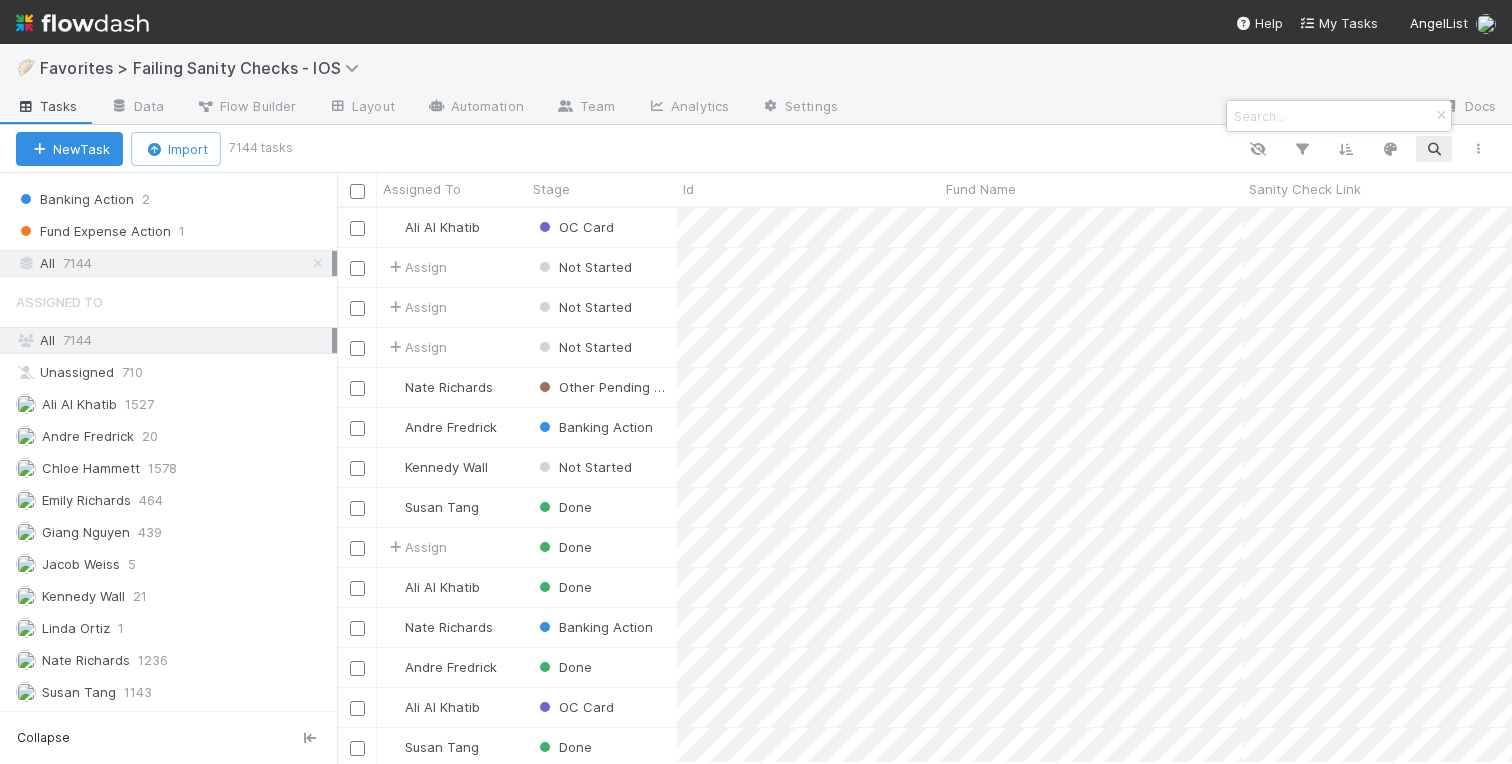 scroll, scrollTop: 0, scrollLeft: 1, axis: horizontal 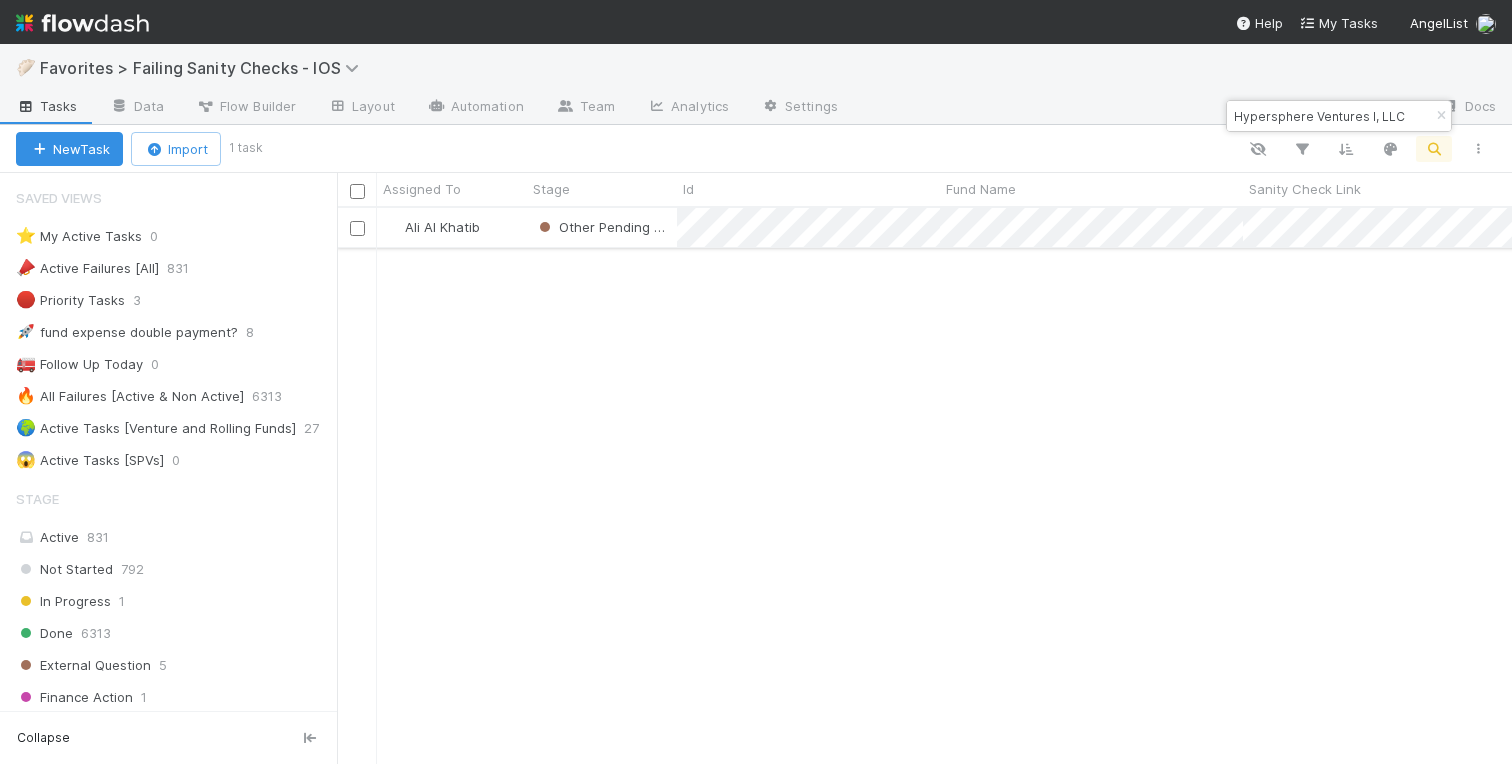 click on "Ali Al Khatib" at bounding box center [452, 227] 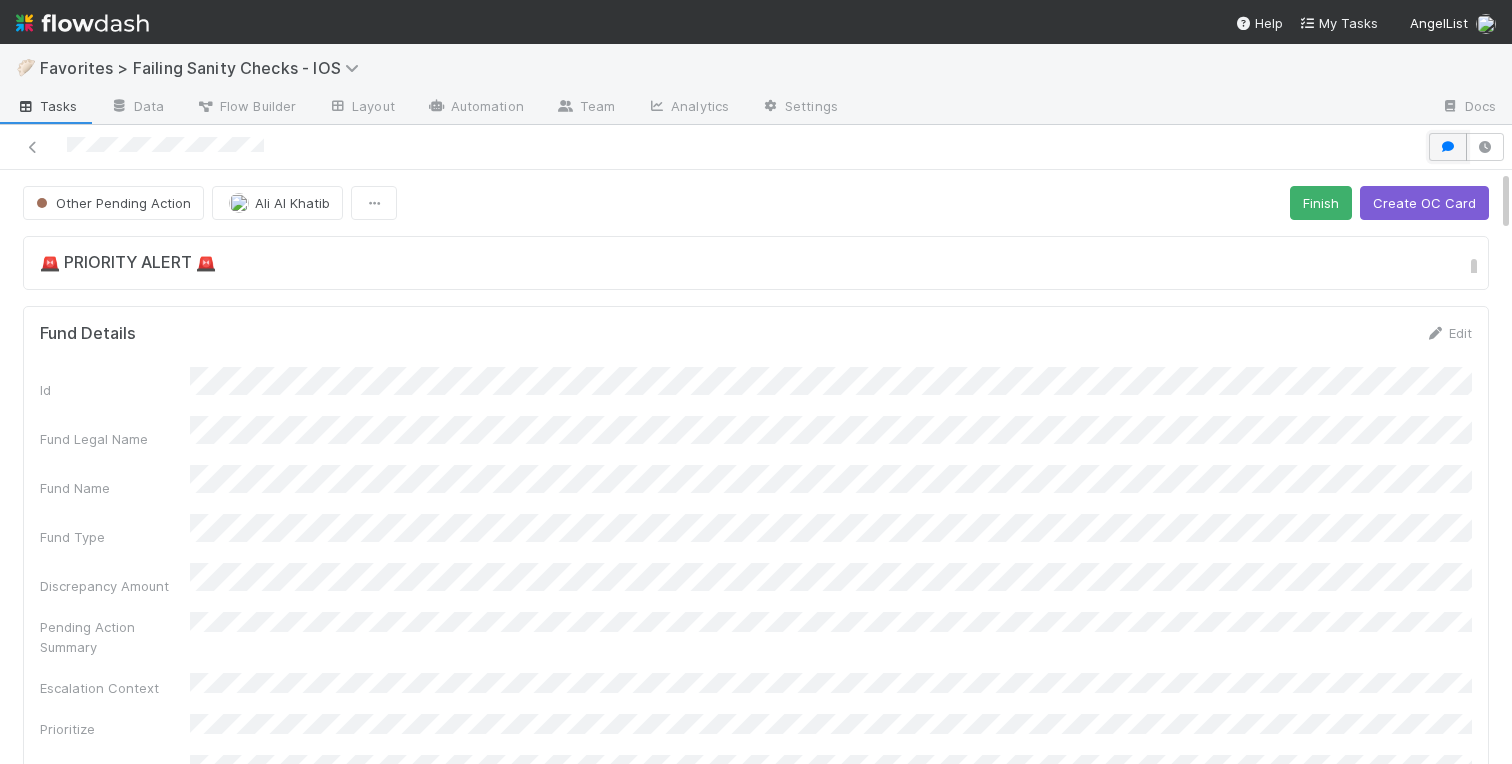 click at bounding box center (1448, 147) 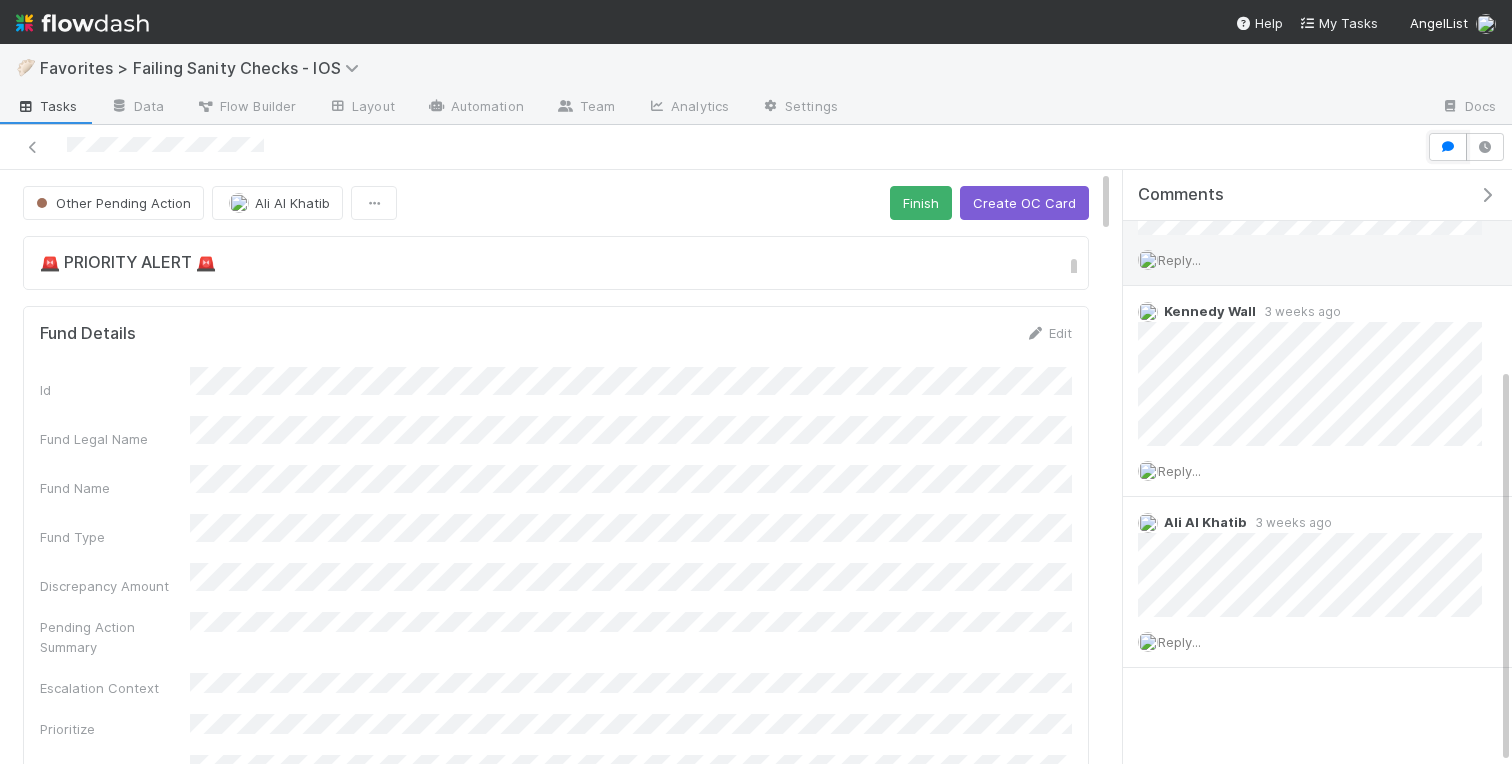 scroll, scrollTop: 0, scrollLeft: 0, axis: both 